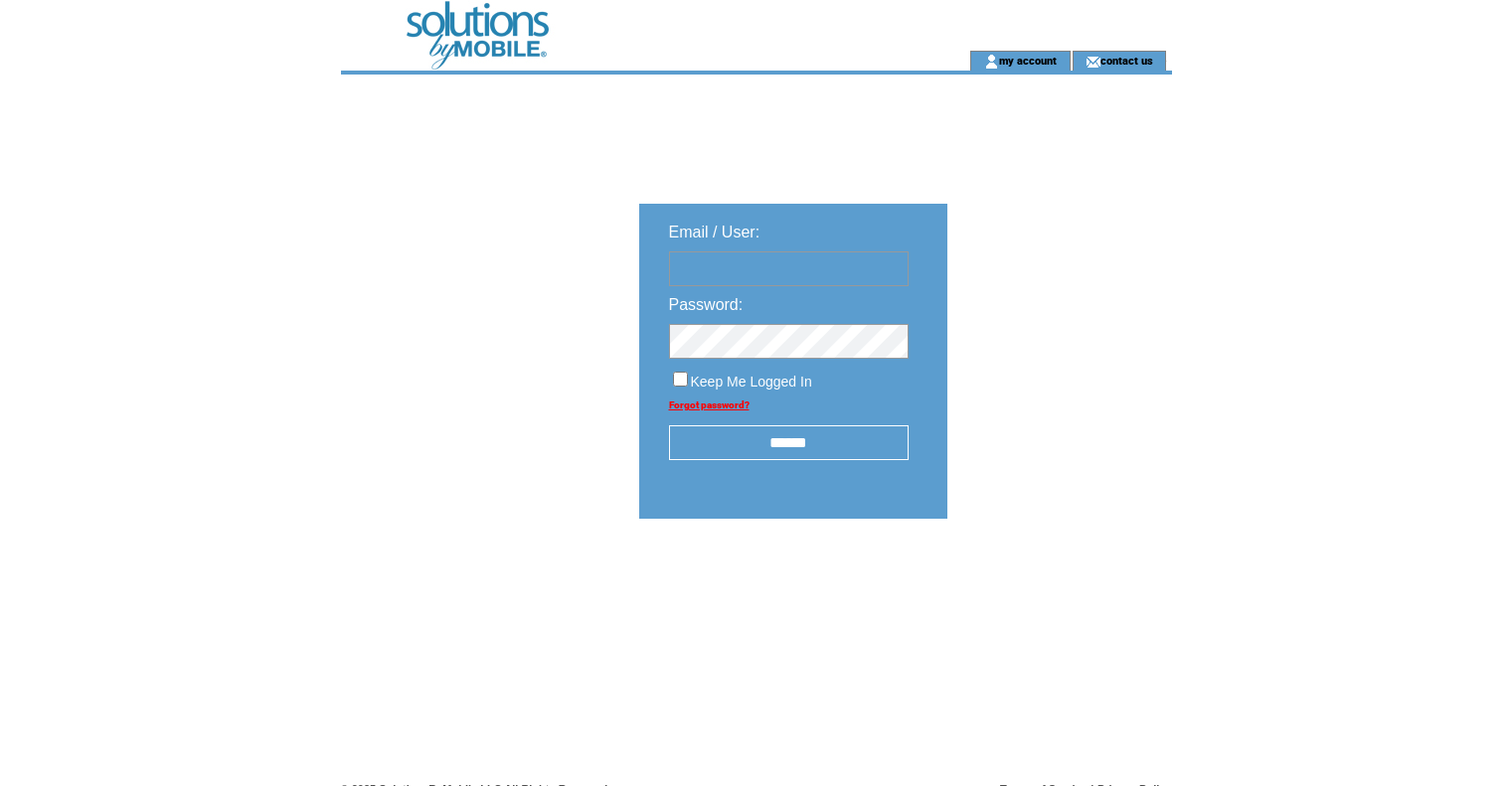 scroll, scrollTop: 0, scrollLeft: 0, axis: both 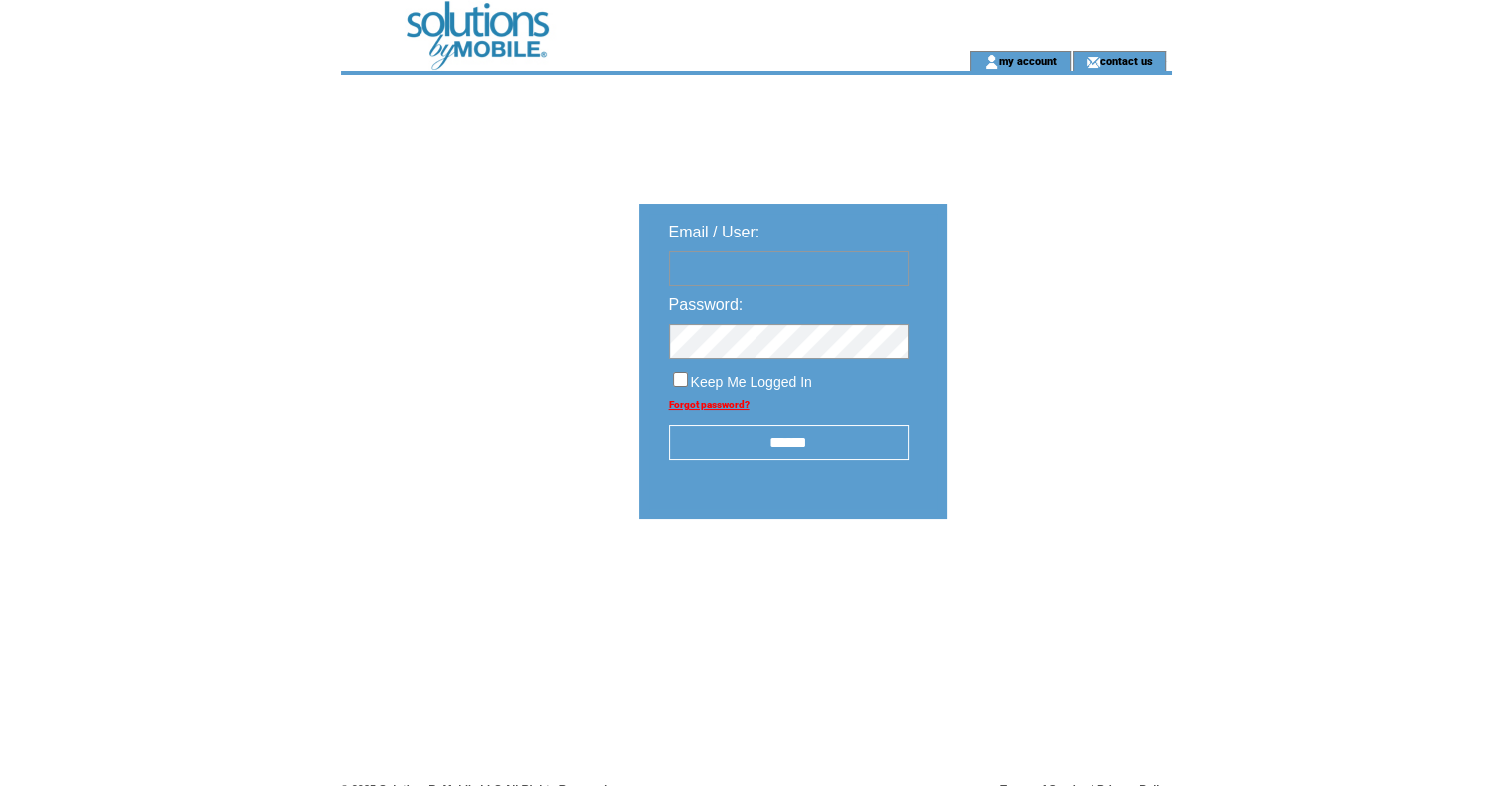click at bounding box center [788, 268] 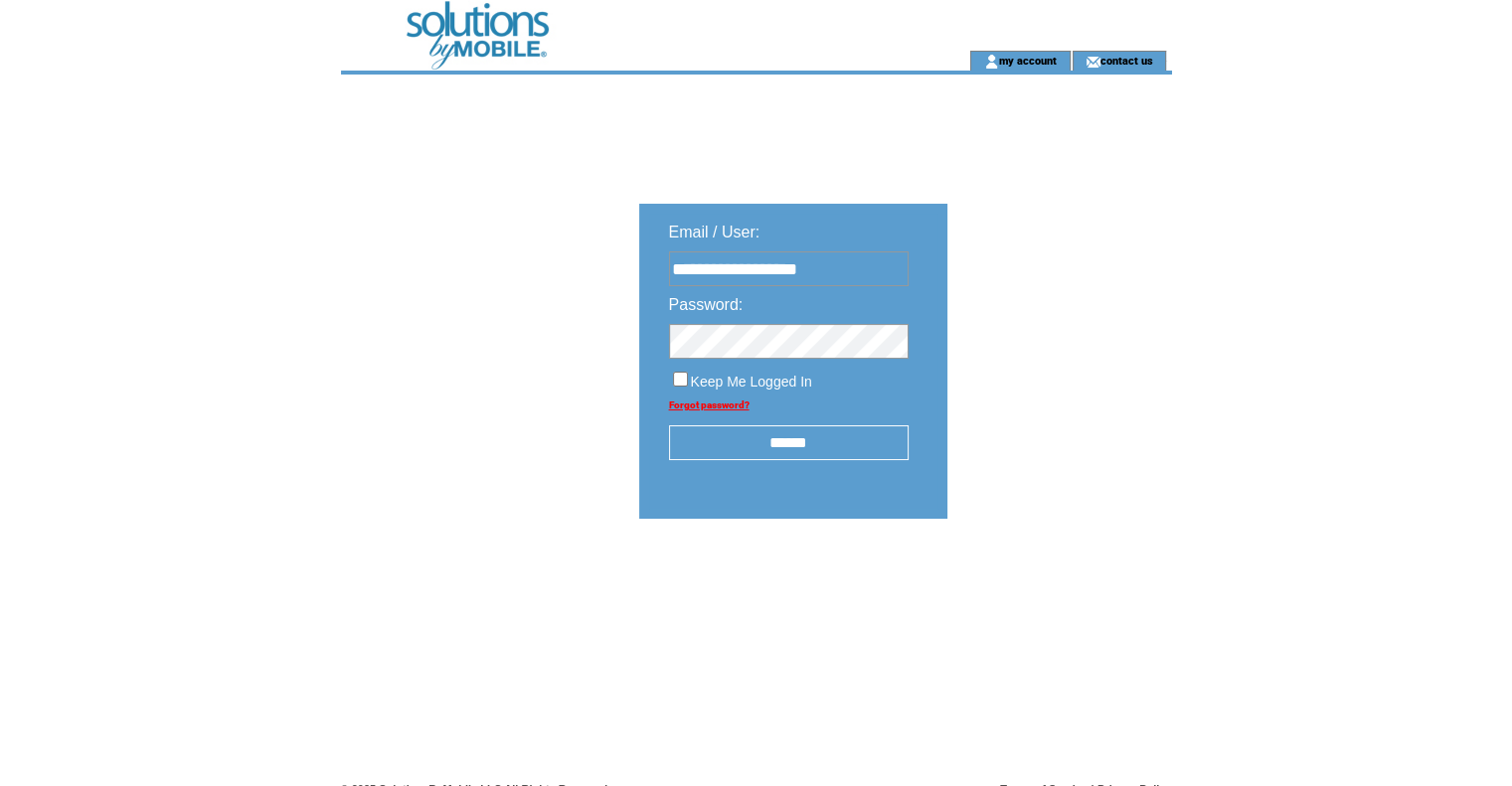 click on "******" at bounding box center [788, 442] 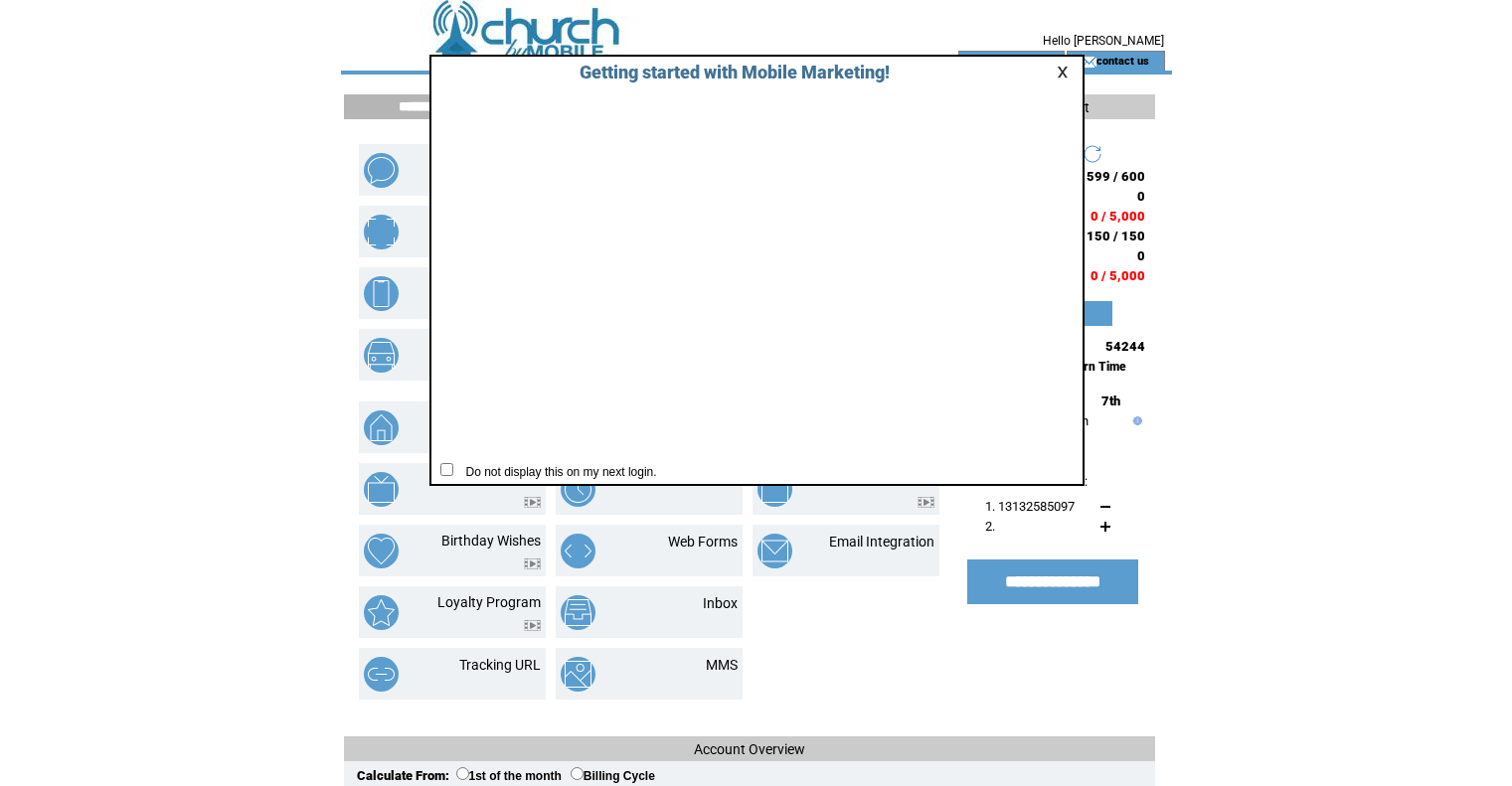 scroll, scrollTop: 0, scrollLeft: 0, axis: both 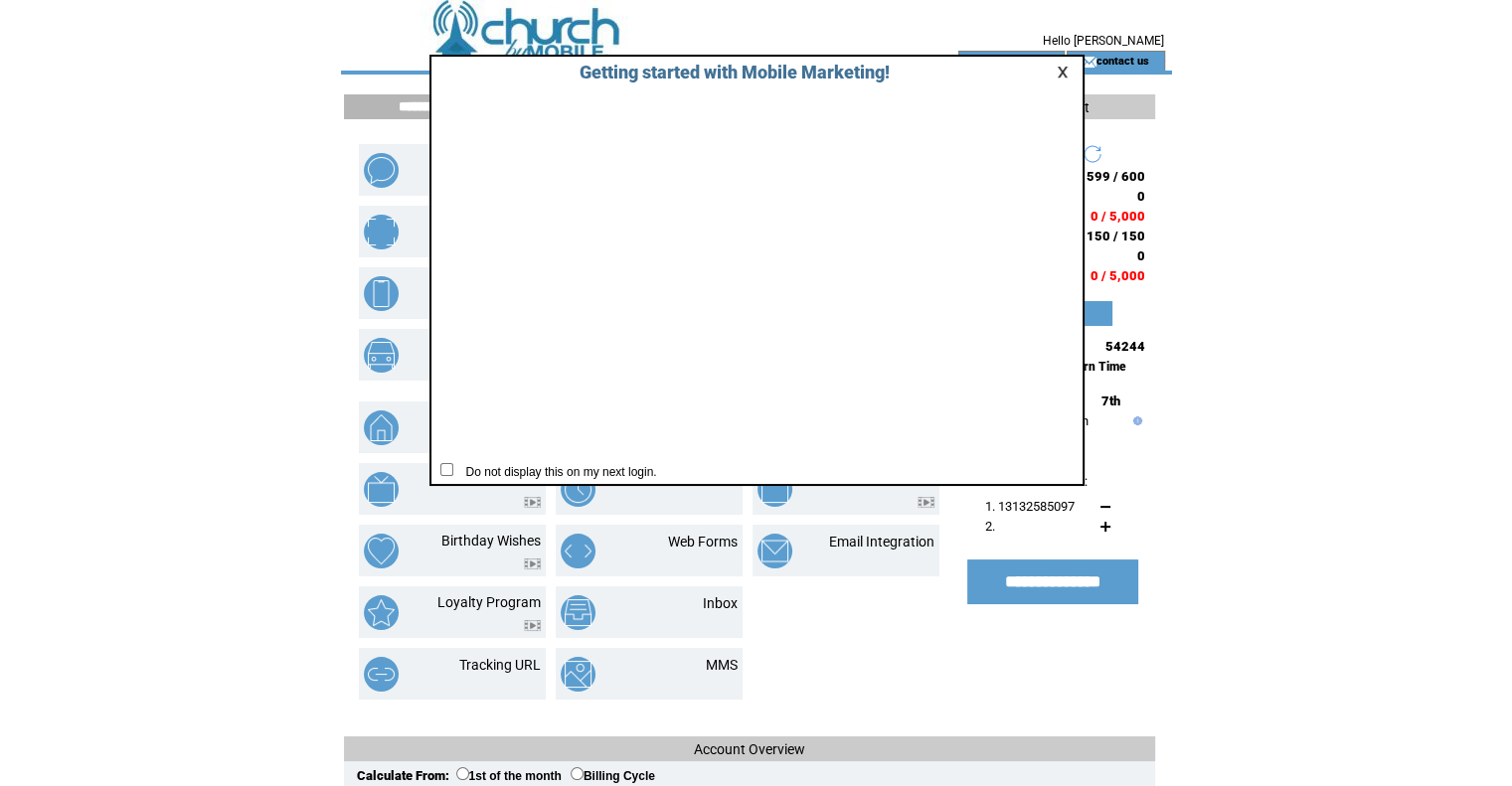 click at bounding box center [1066, 72] 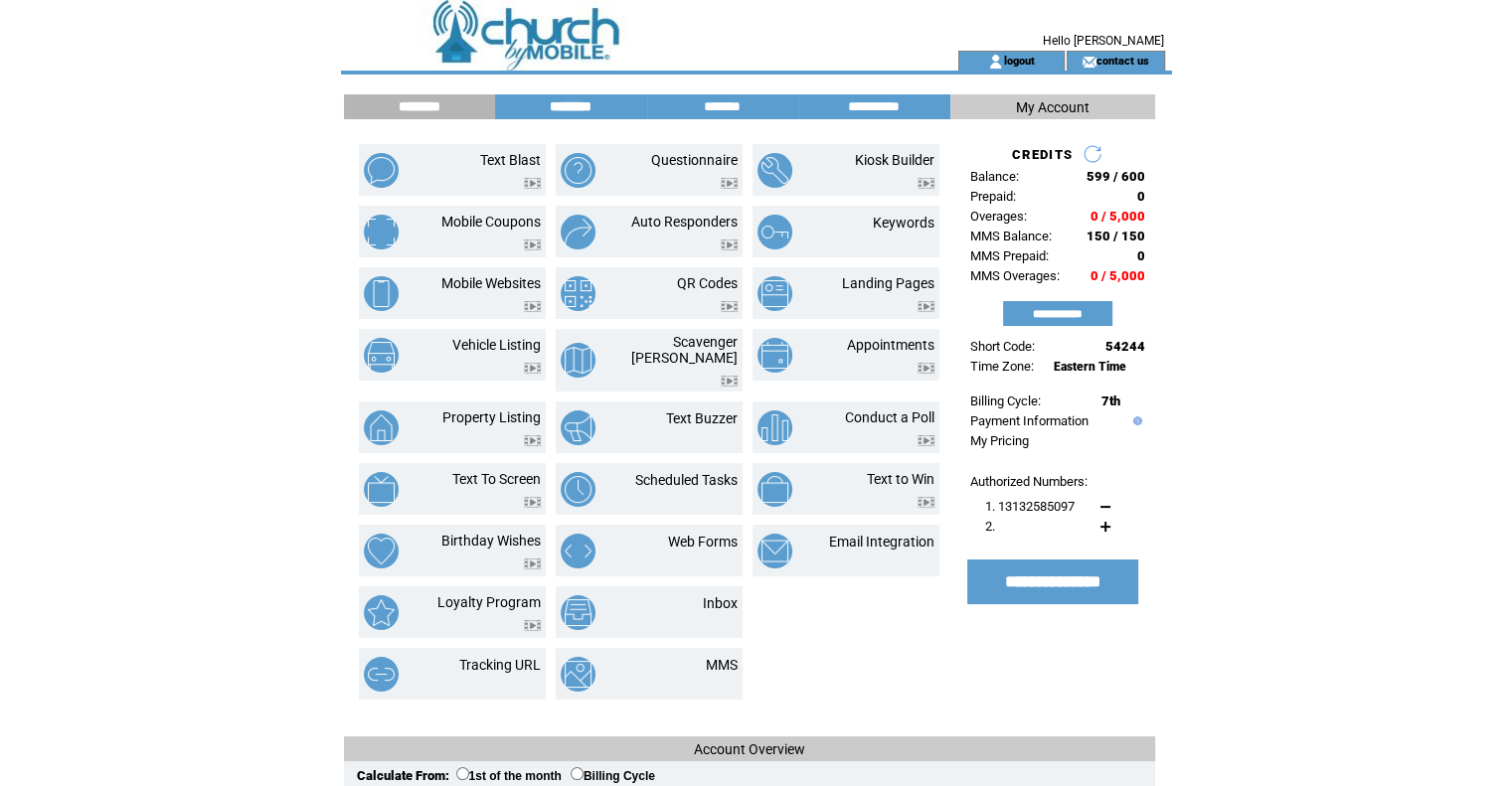 click on "********" at bounding box center (571, 106) 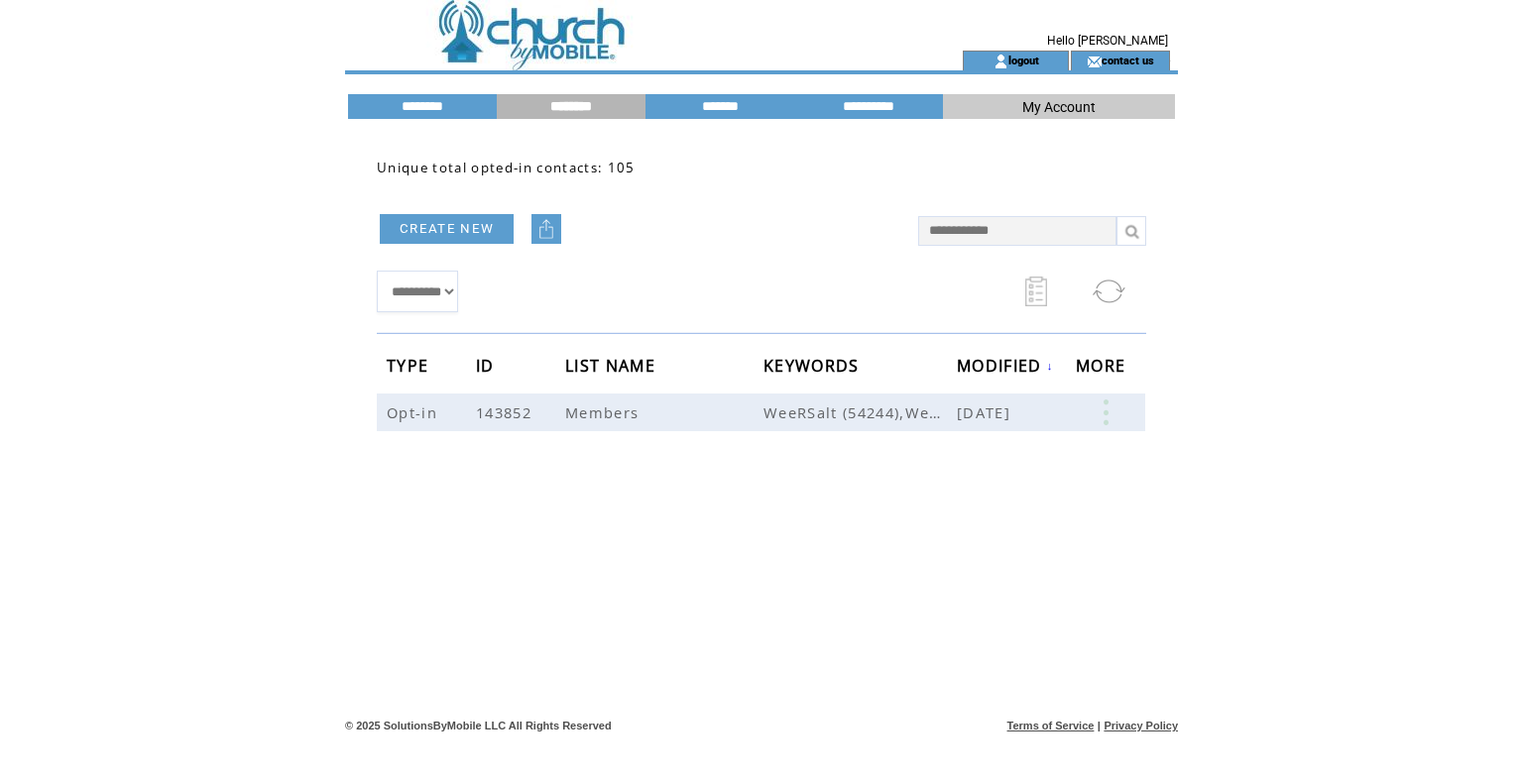 click on "**********" at bounding box center [762, 392] 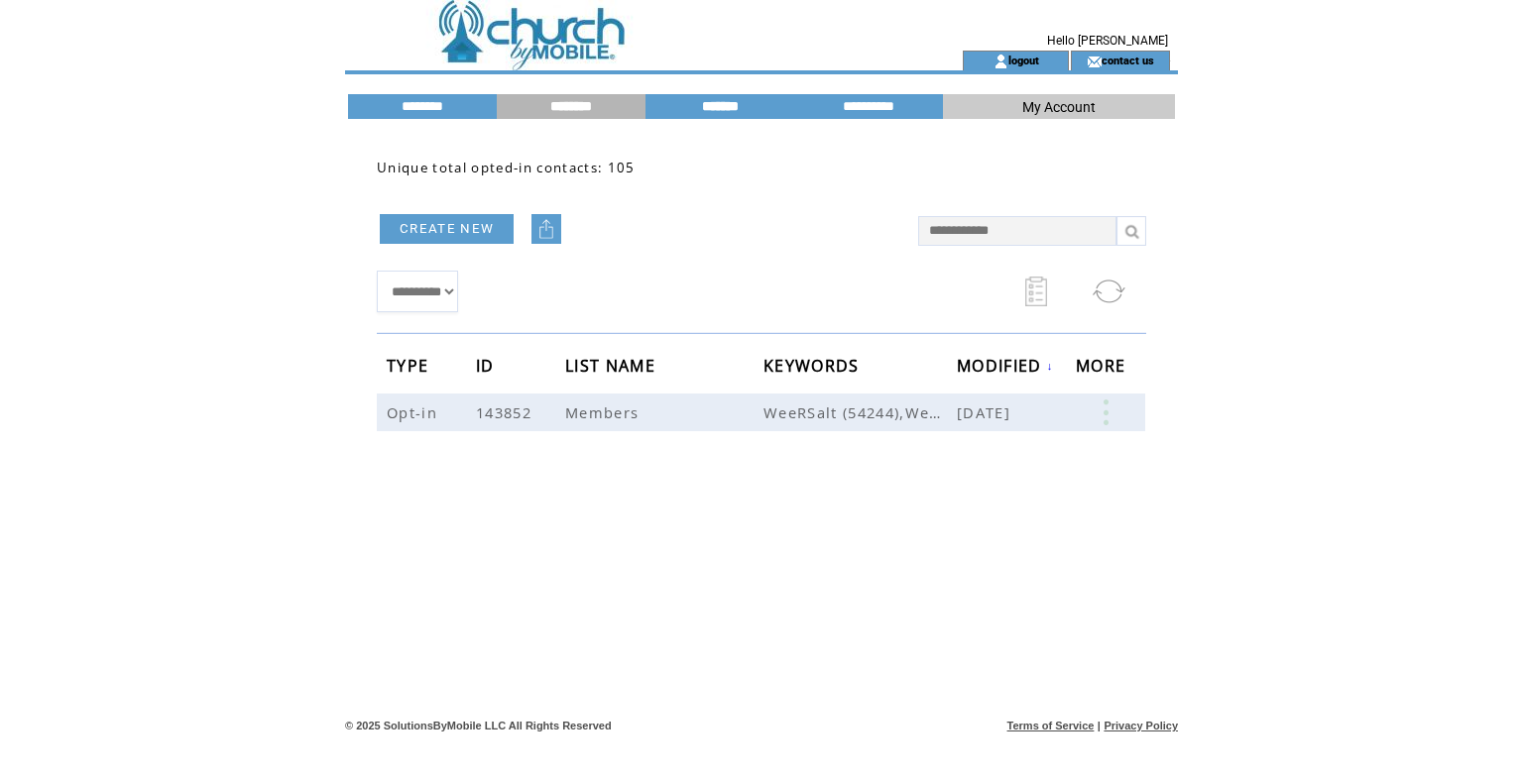 click on "*******" at bounding box center [720, 106] 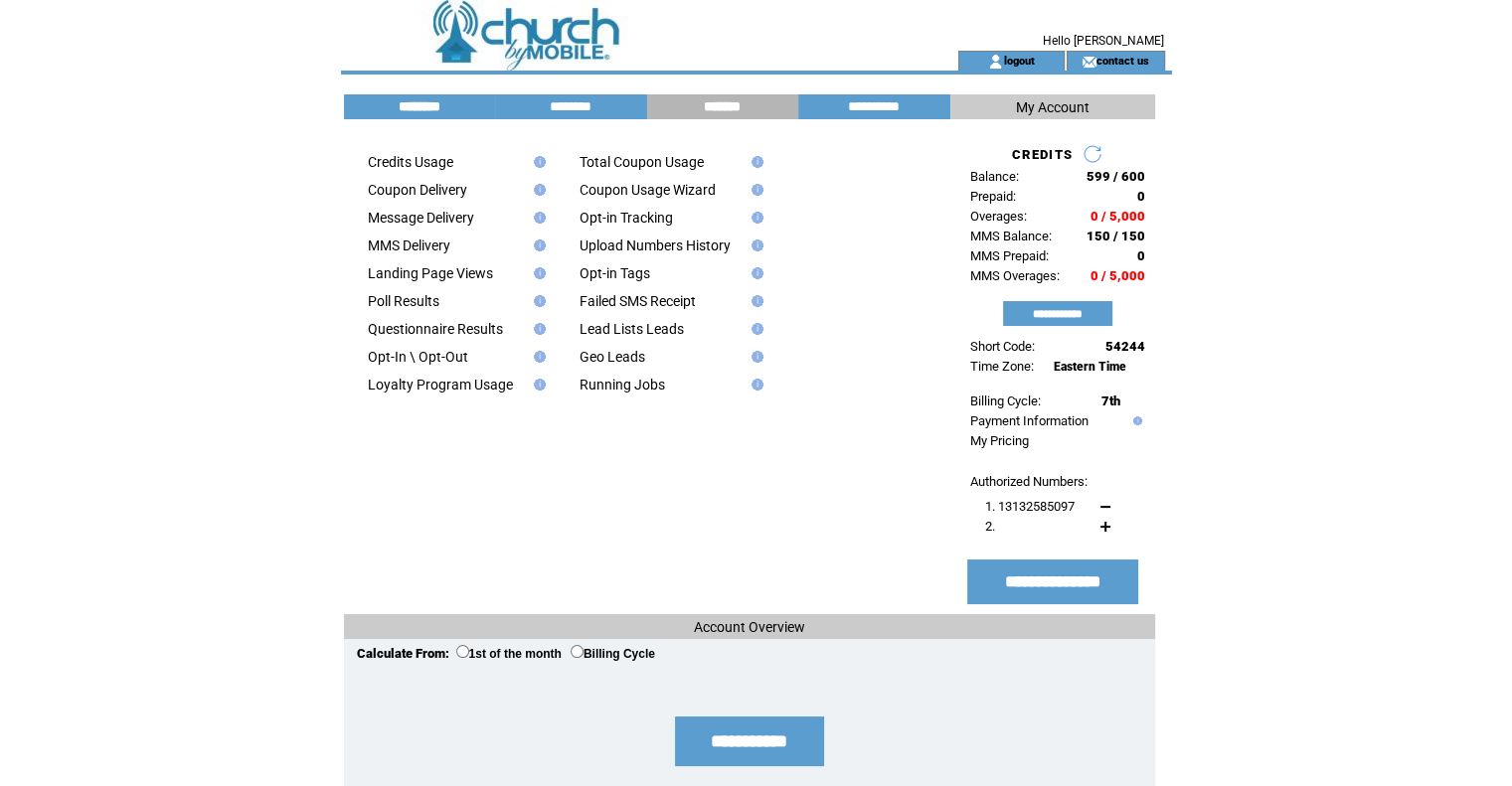 click on "********" at bounding box center [420, 106] 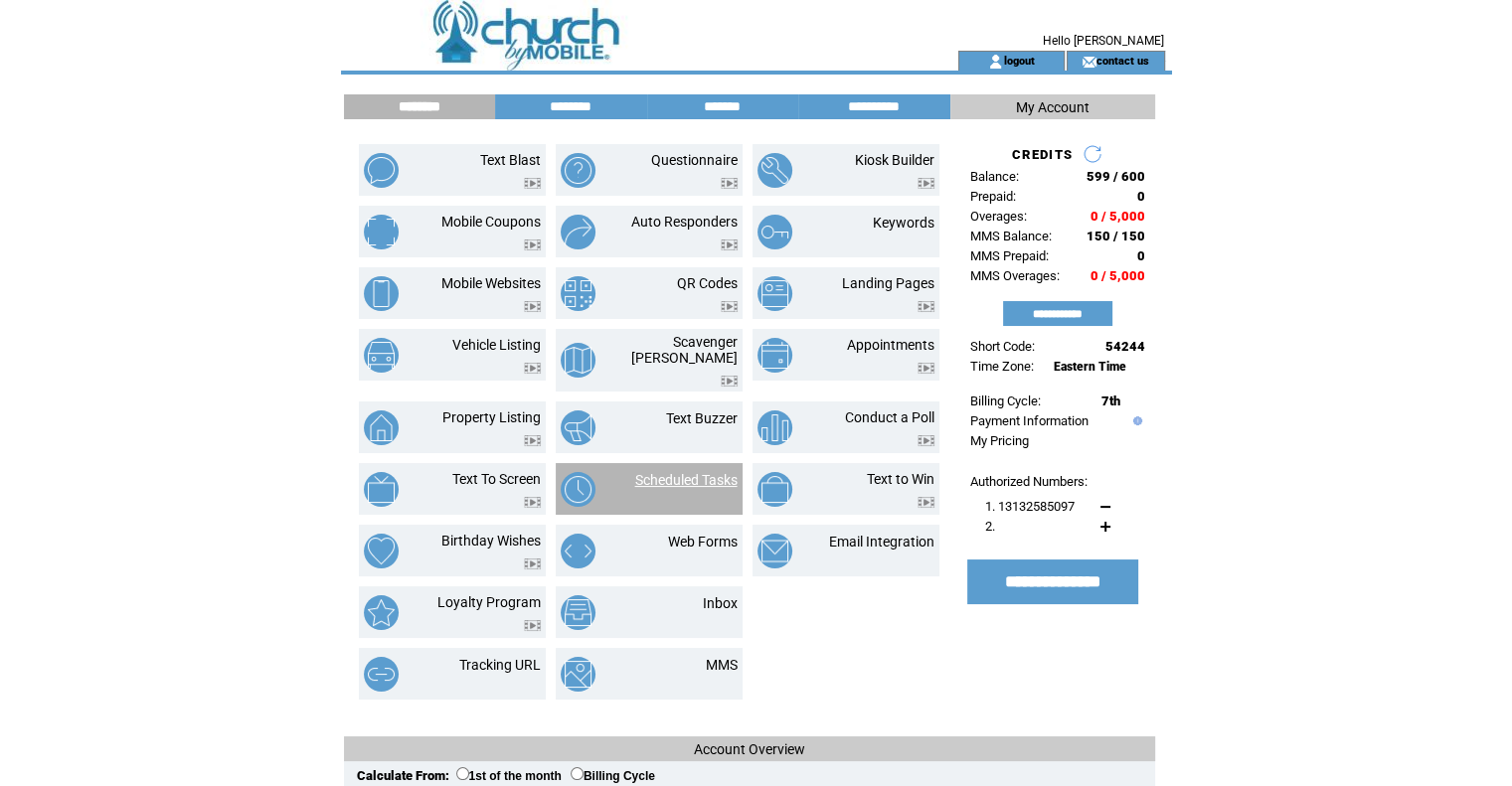 click on "Scheduled Tasks" at bounding box center (686, 480) 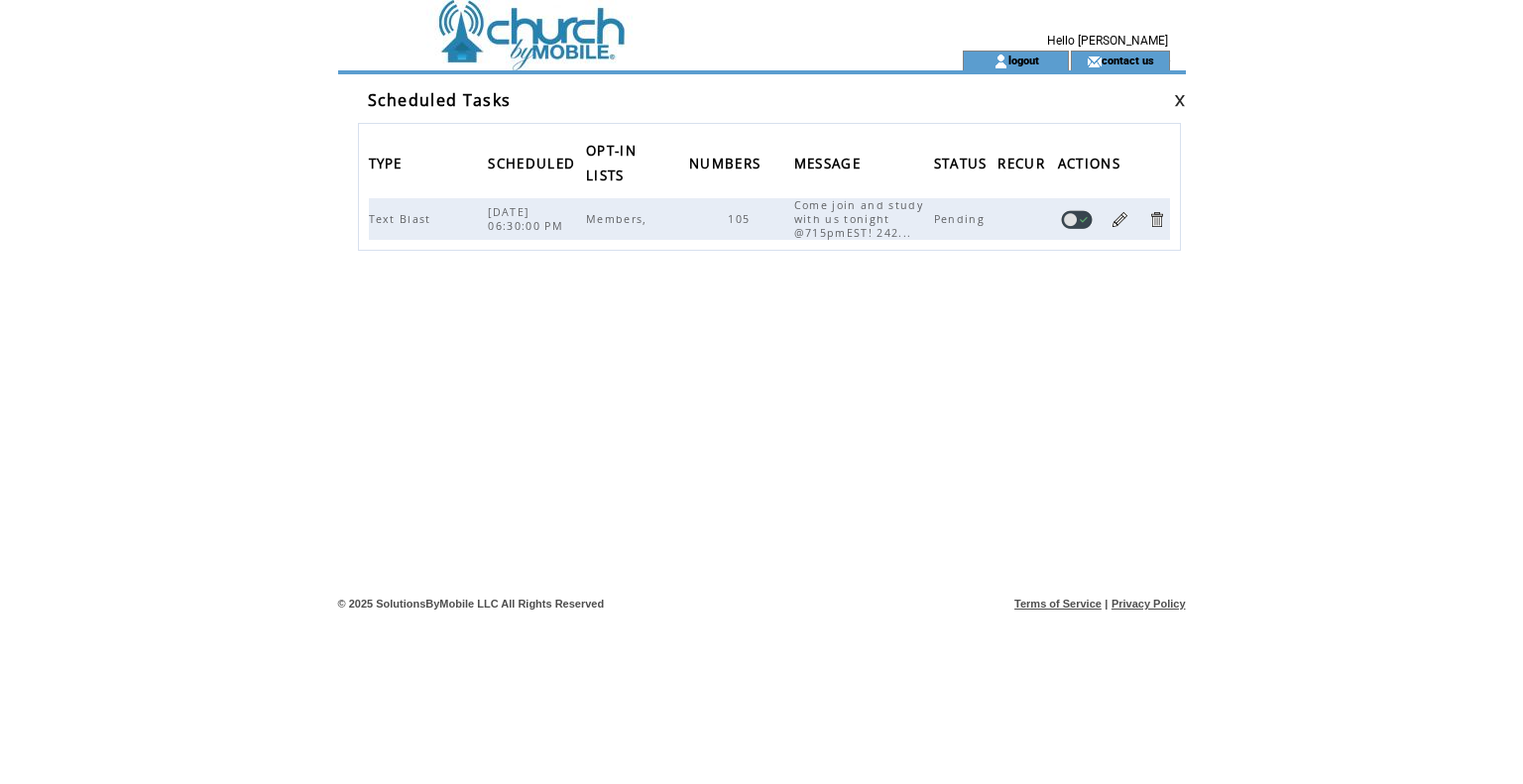 scroll, scrollTop: 0, scrollLeft: 0, axis: both 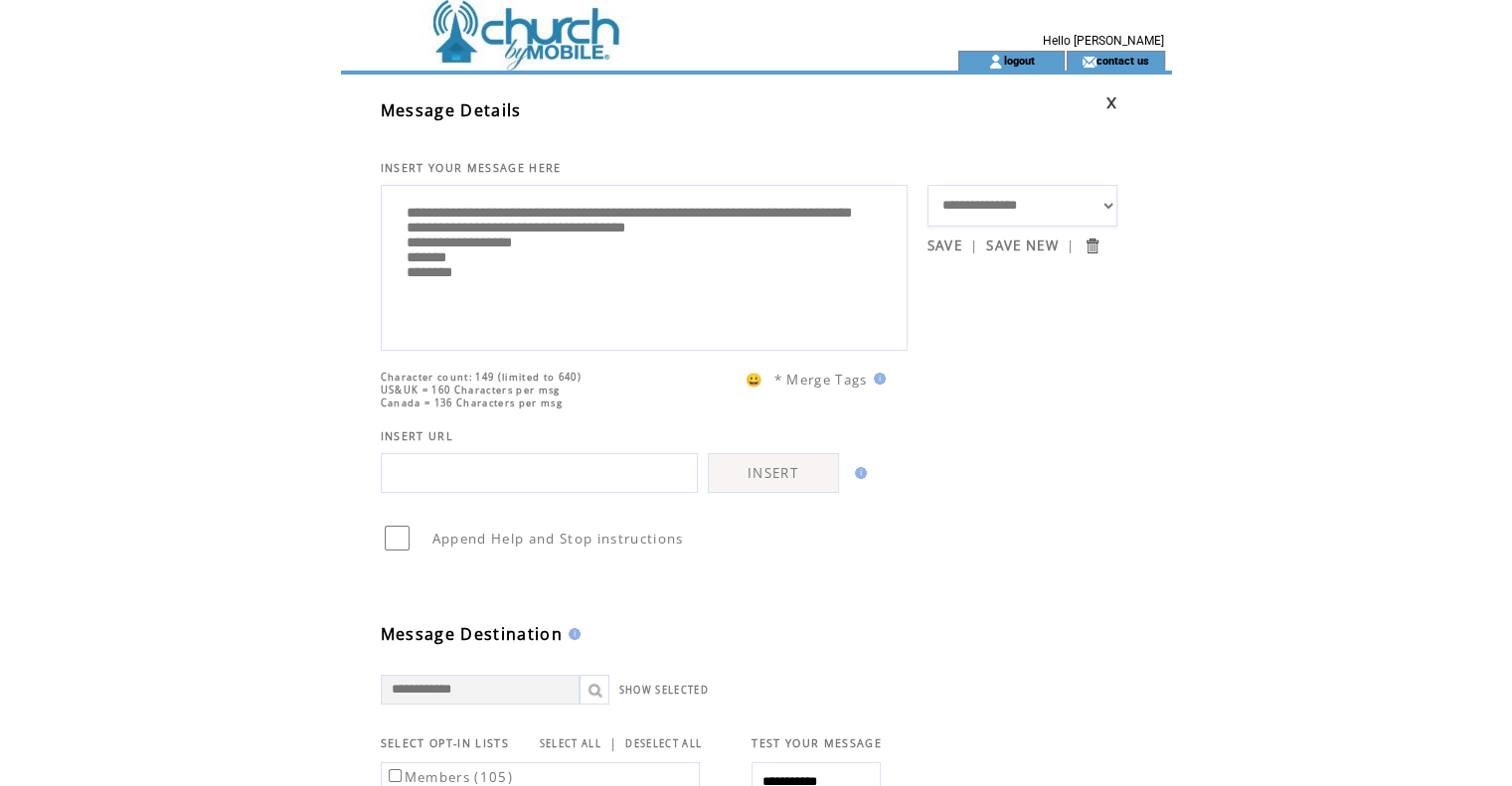 click on "**********" at bounding box center [644, 265] 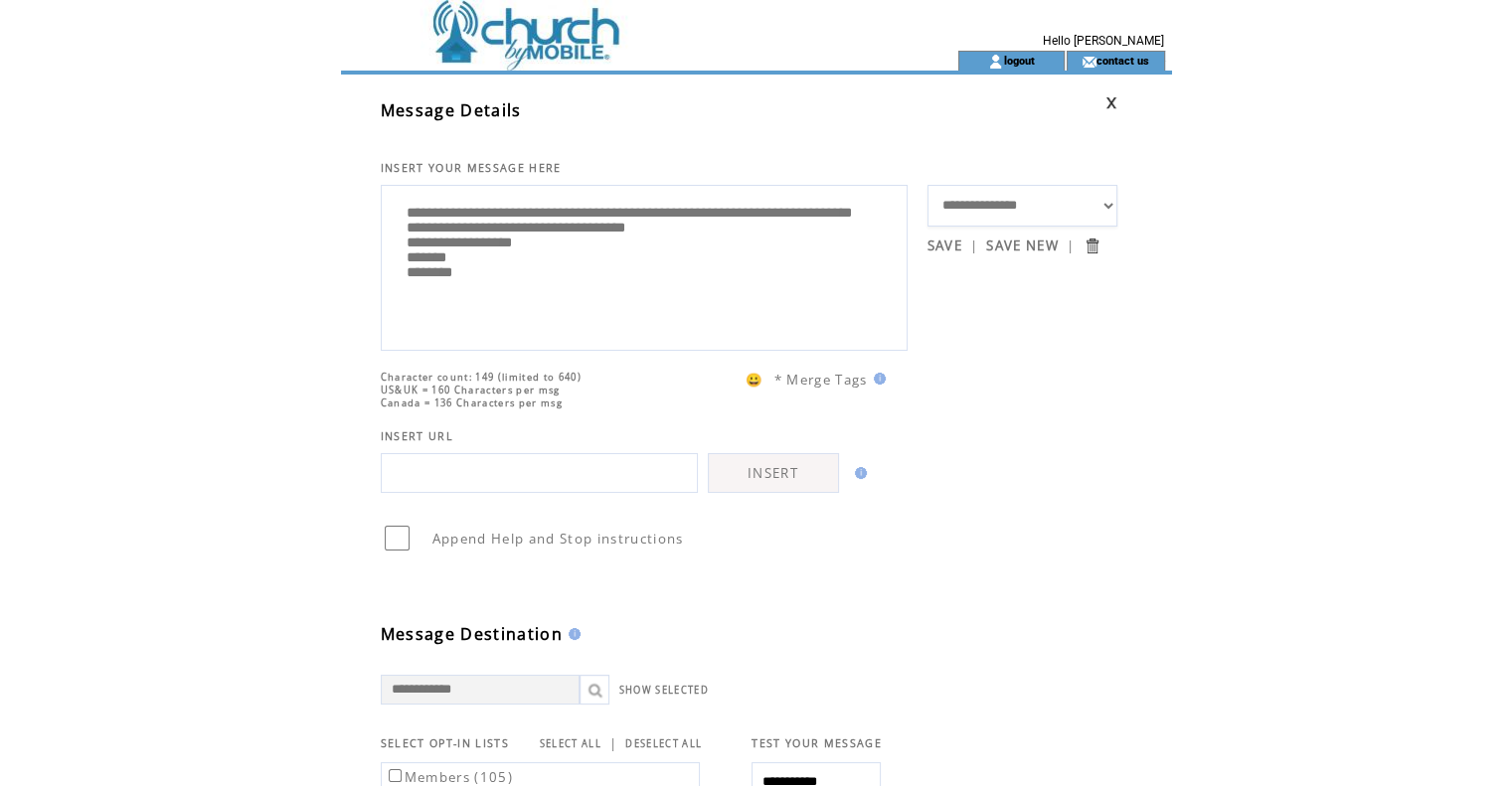 click on "**********" at bounding box center [644, 265] 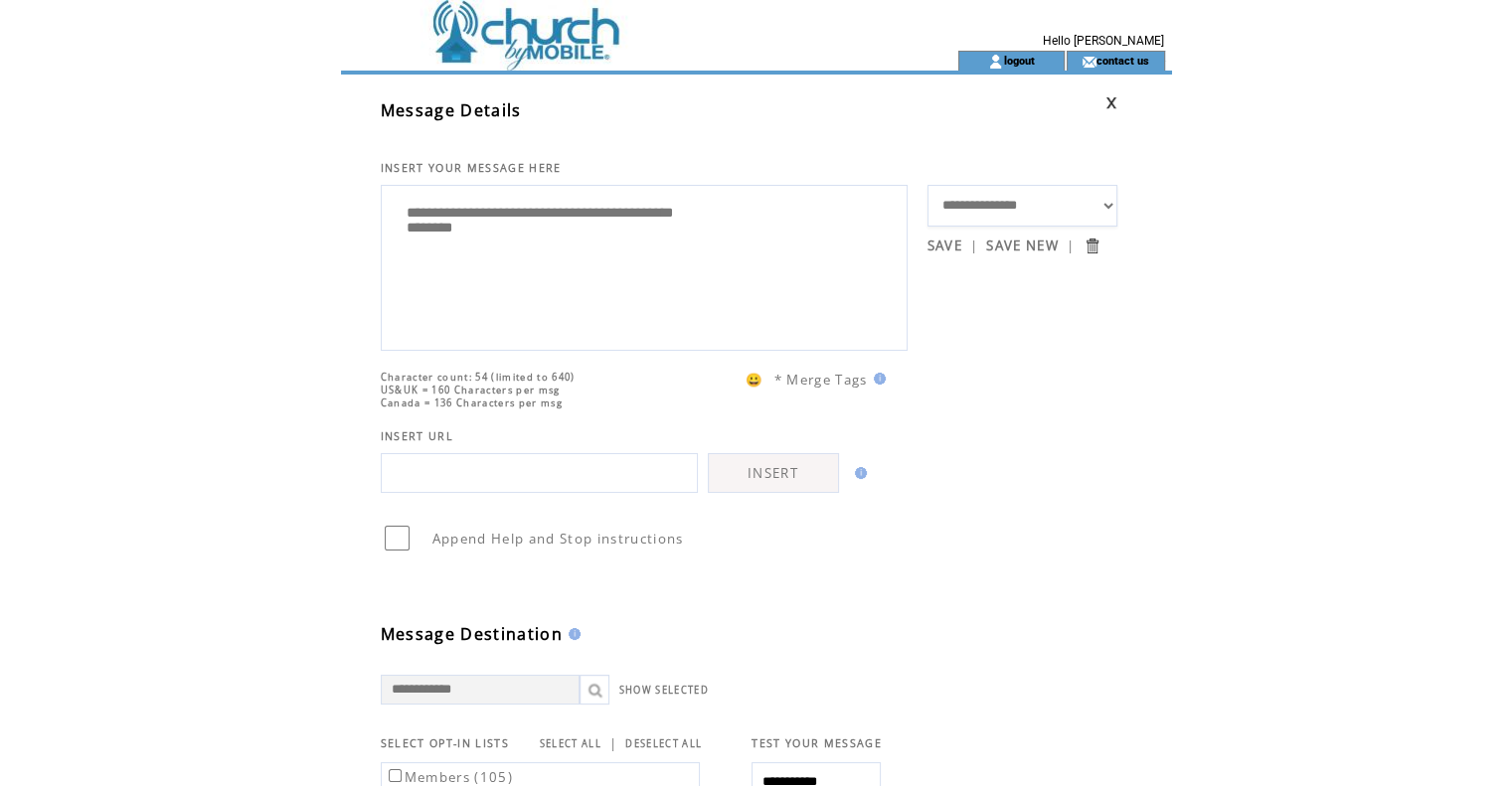 click on "**********" at bounding box center [644, 265] 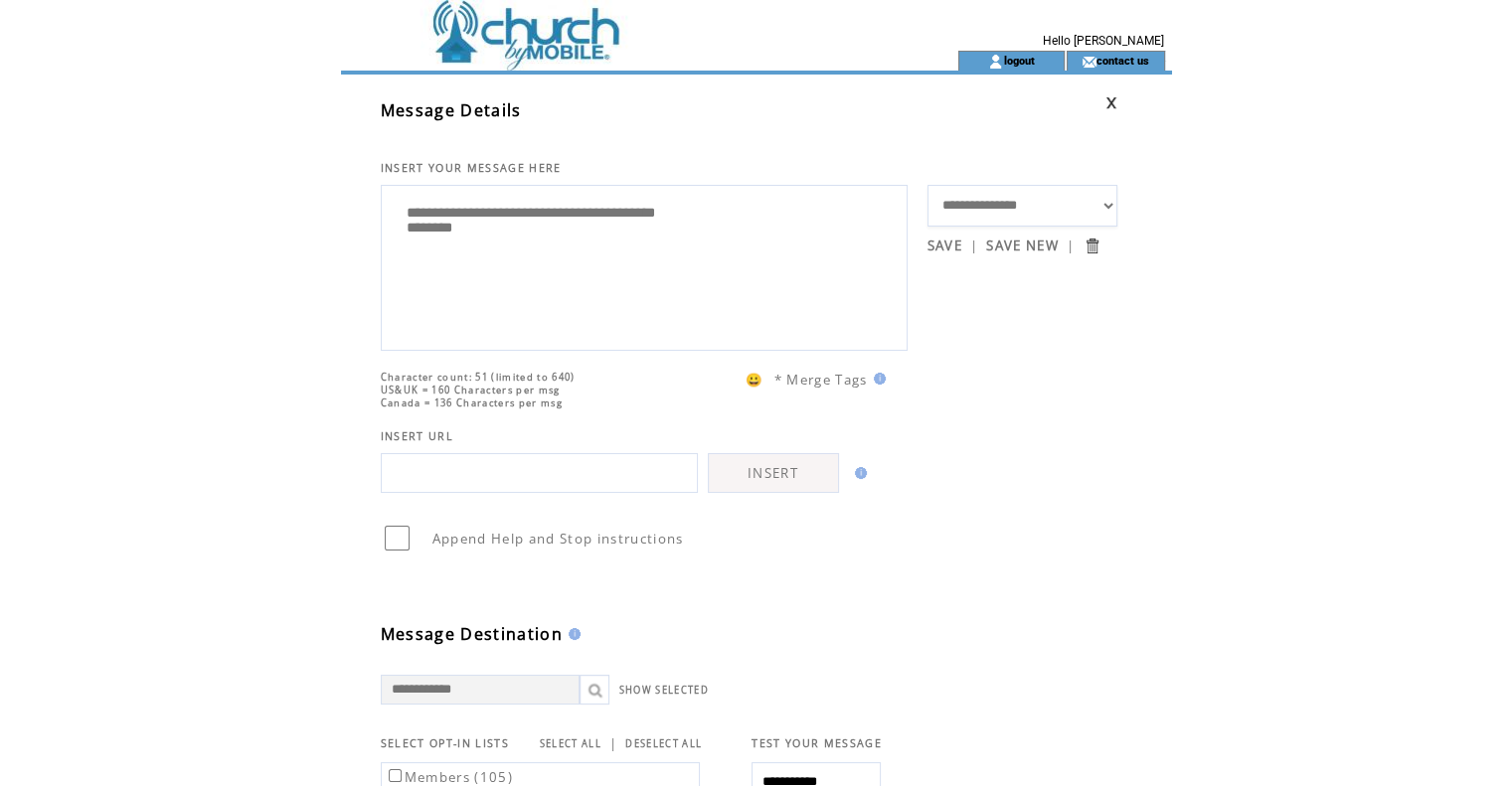 click on "**********" at bounding box center (644, 265) 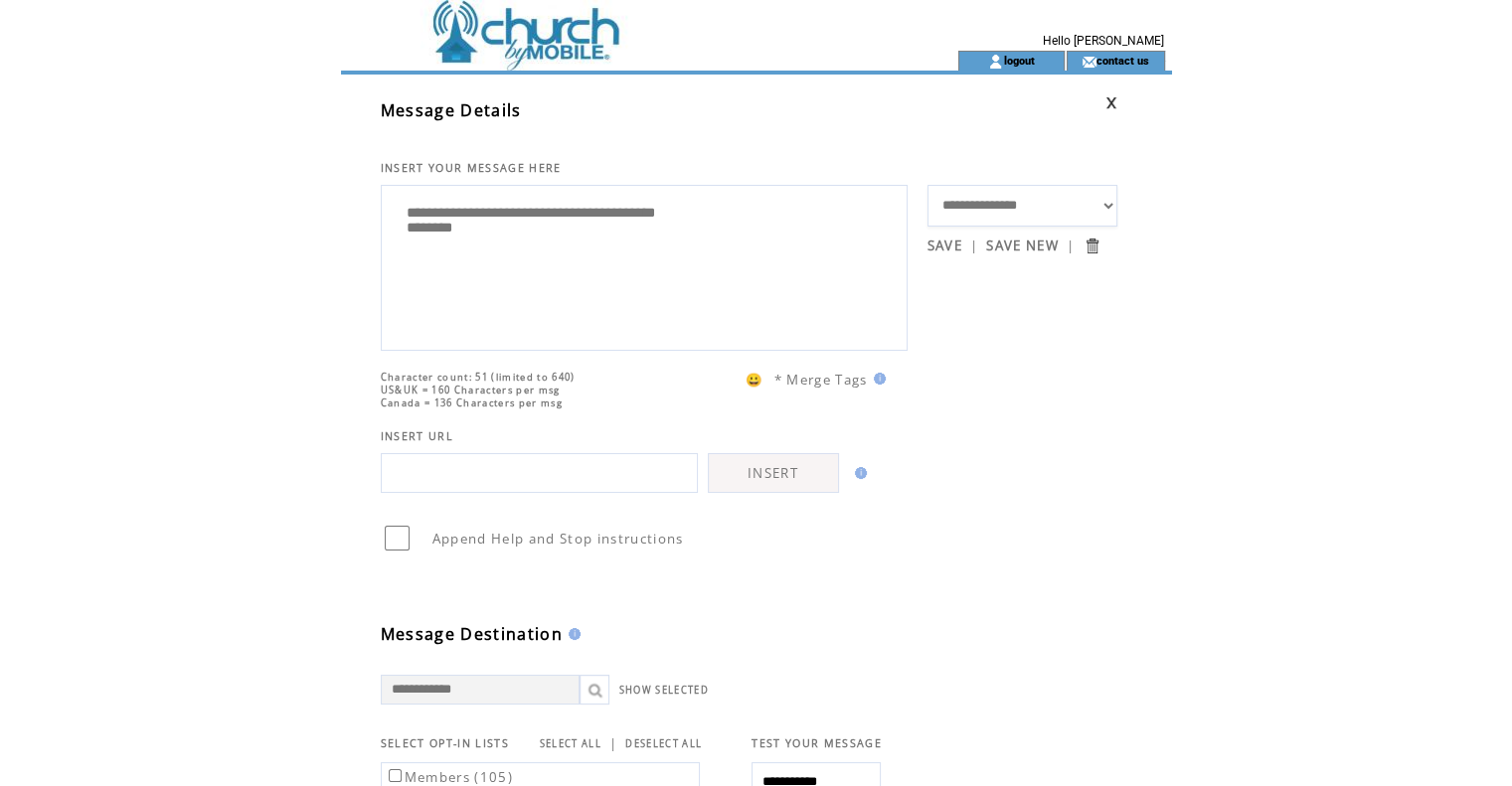 click on "**********" at bounding box center (644, 265) 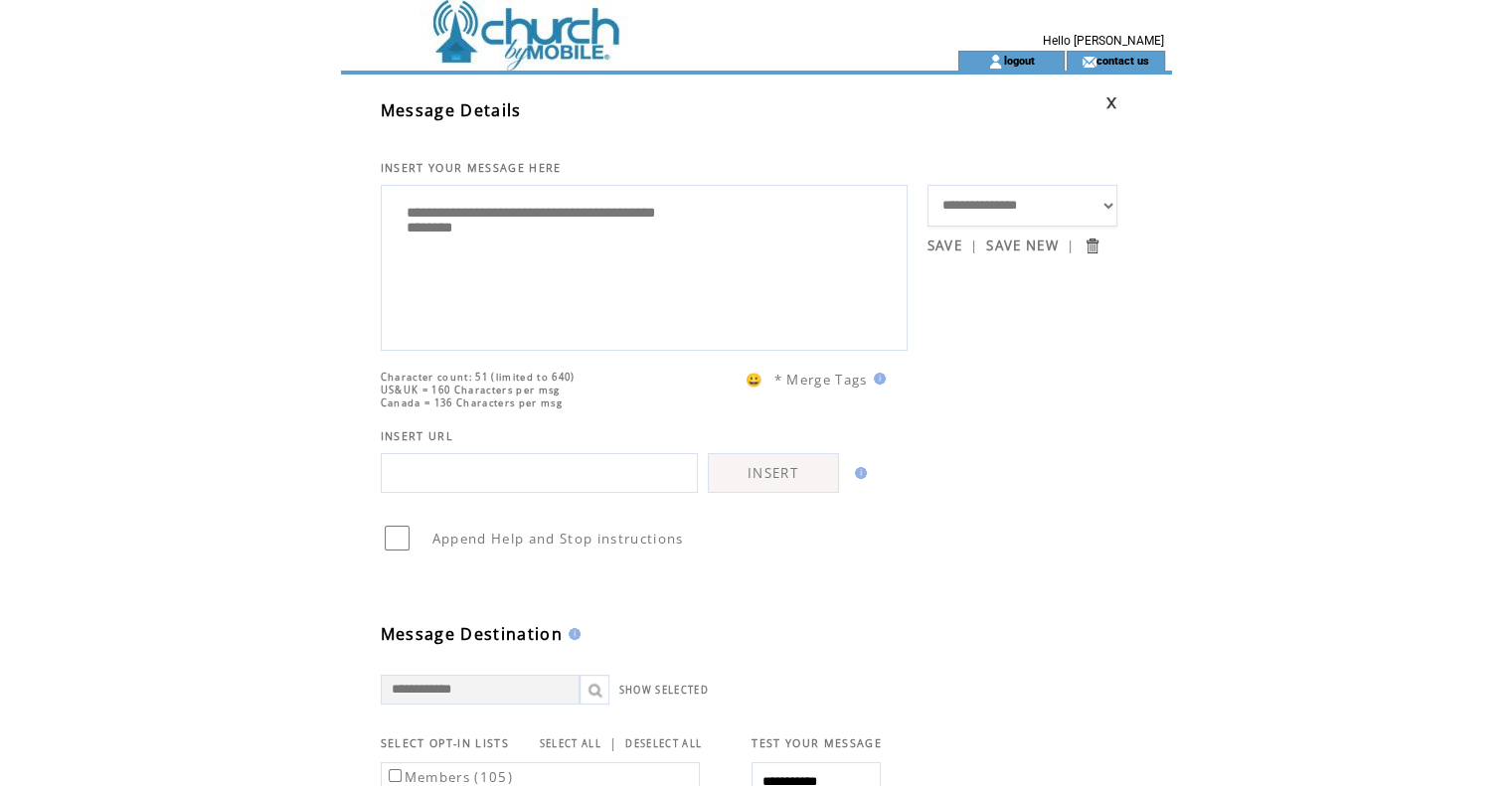 click on "**********" at bounding box center (644, 265) 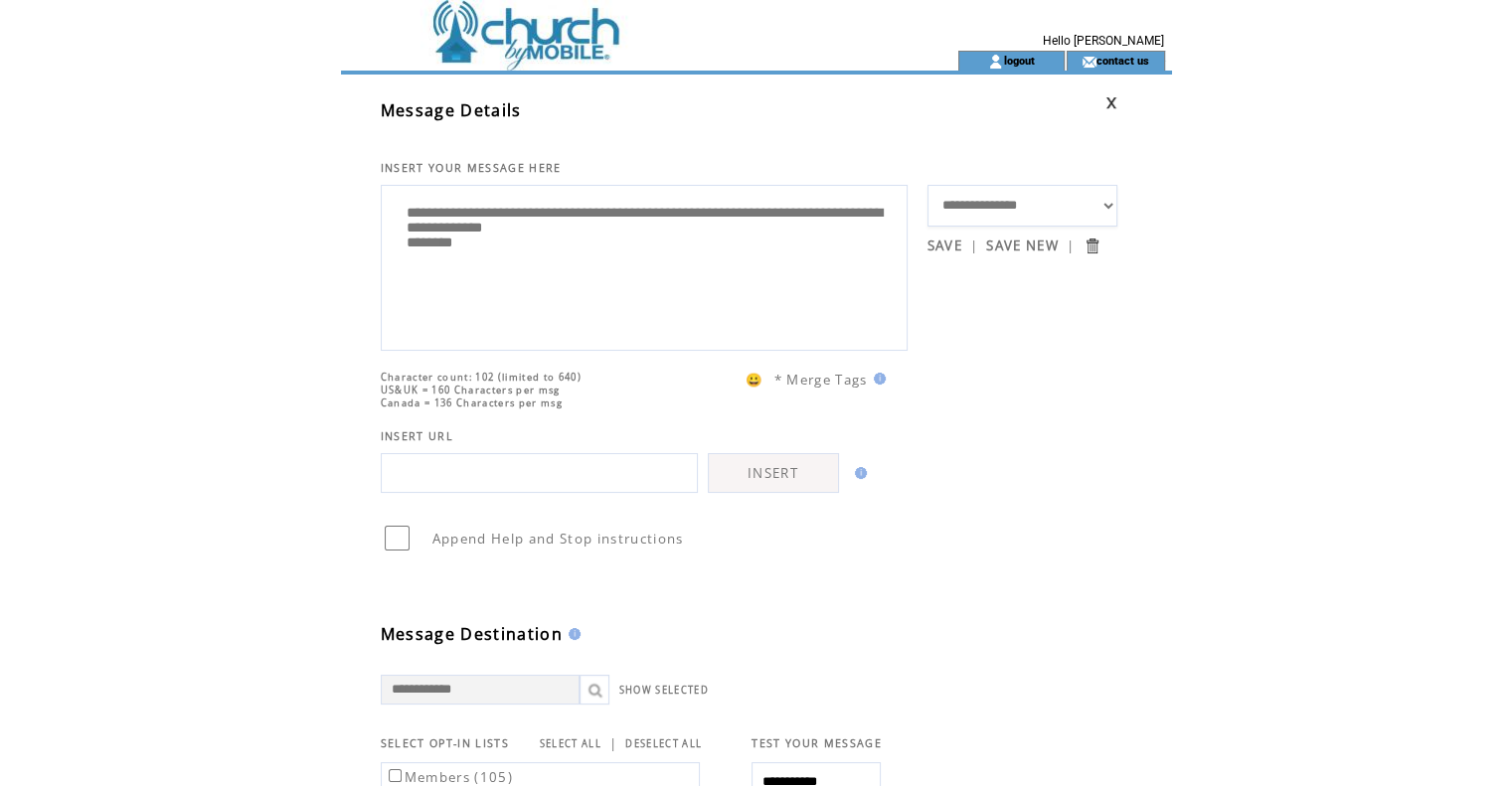 click on "**********" at bounding box center (644, 265) 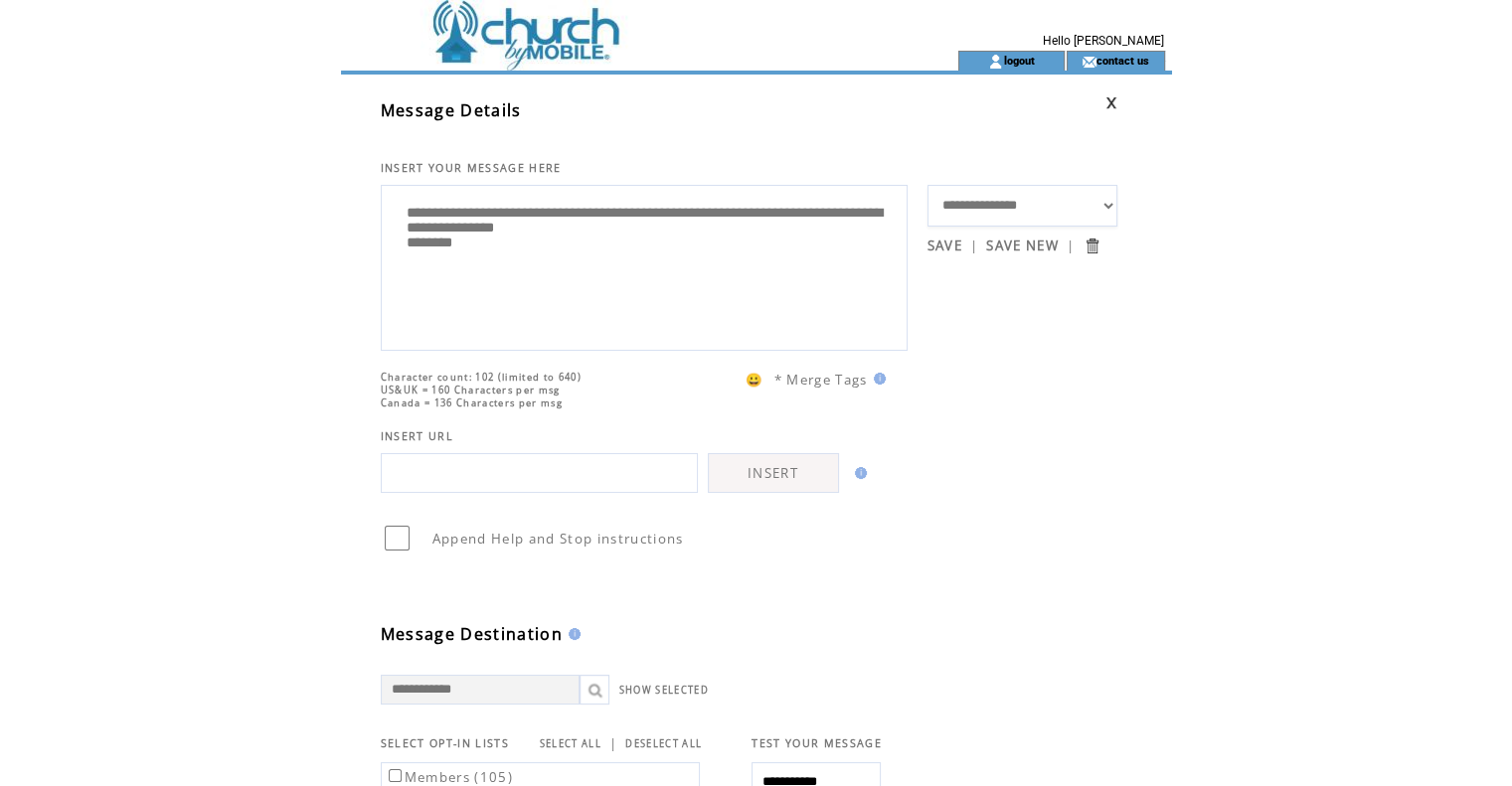 click on "**********" at bounding box center (644, 265) 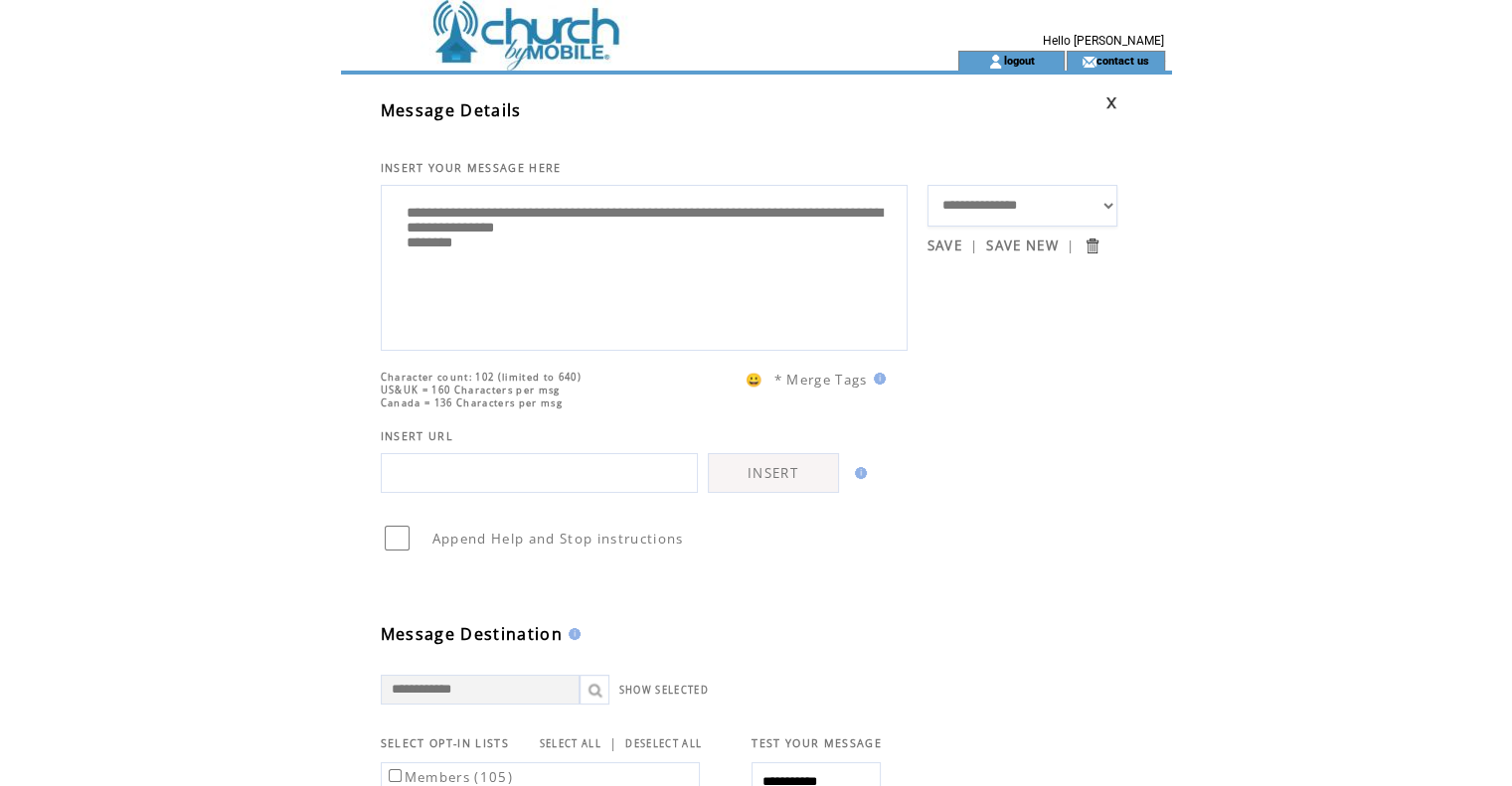 click on "**********" at bounding box center [644, 265] 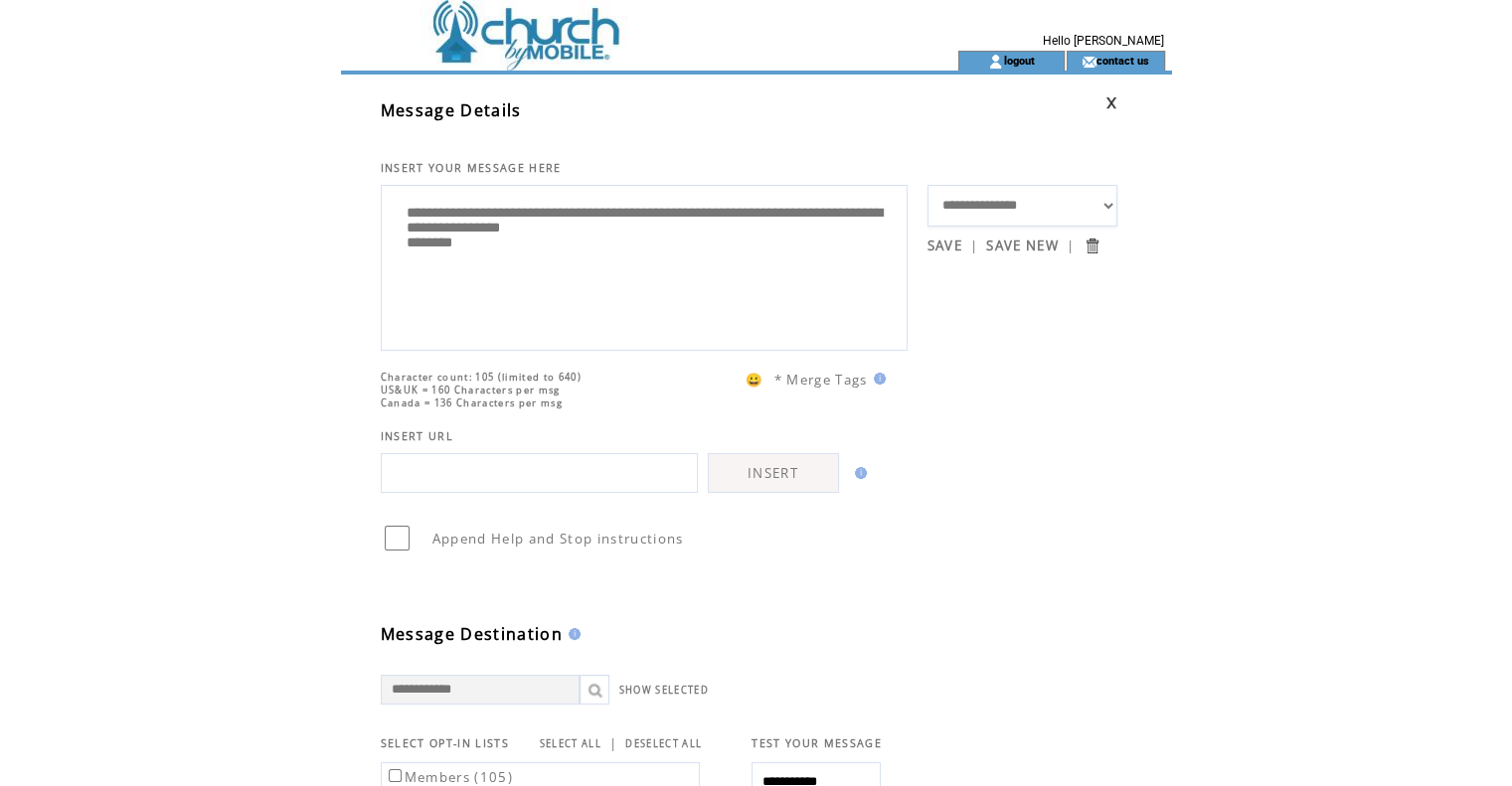click on "**********" at bounding box center (644, 265) 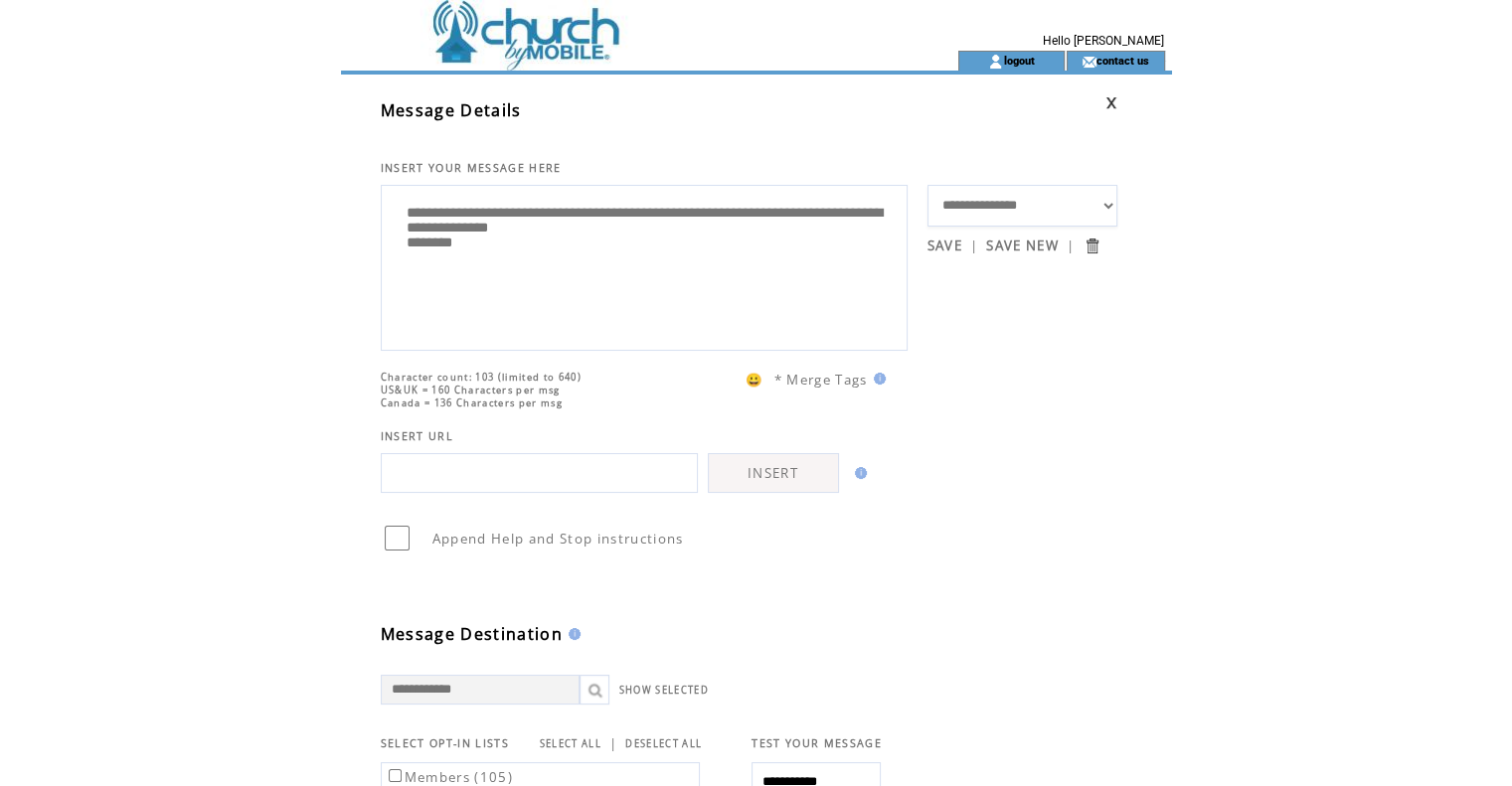 click on "**********" at bounding box center [644, 265] 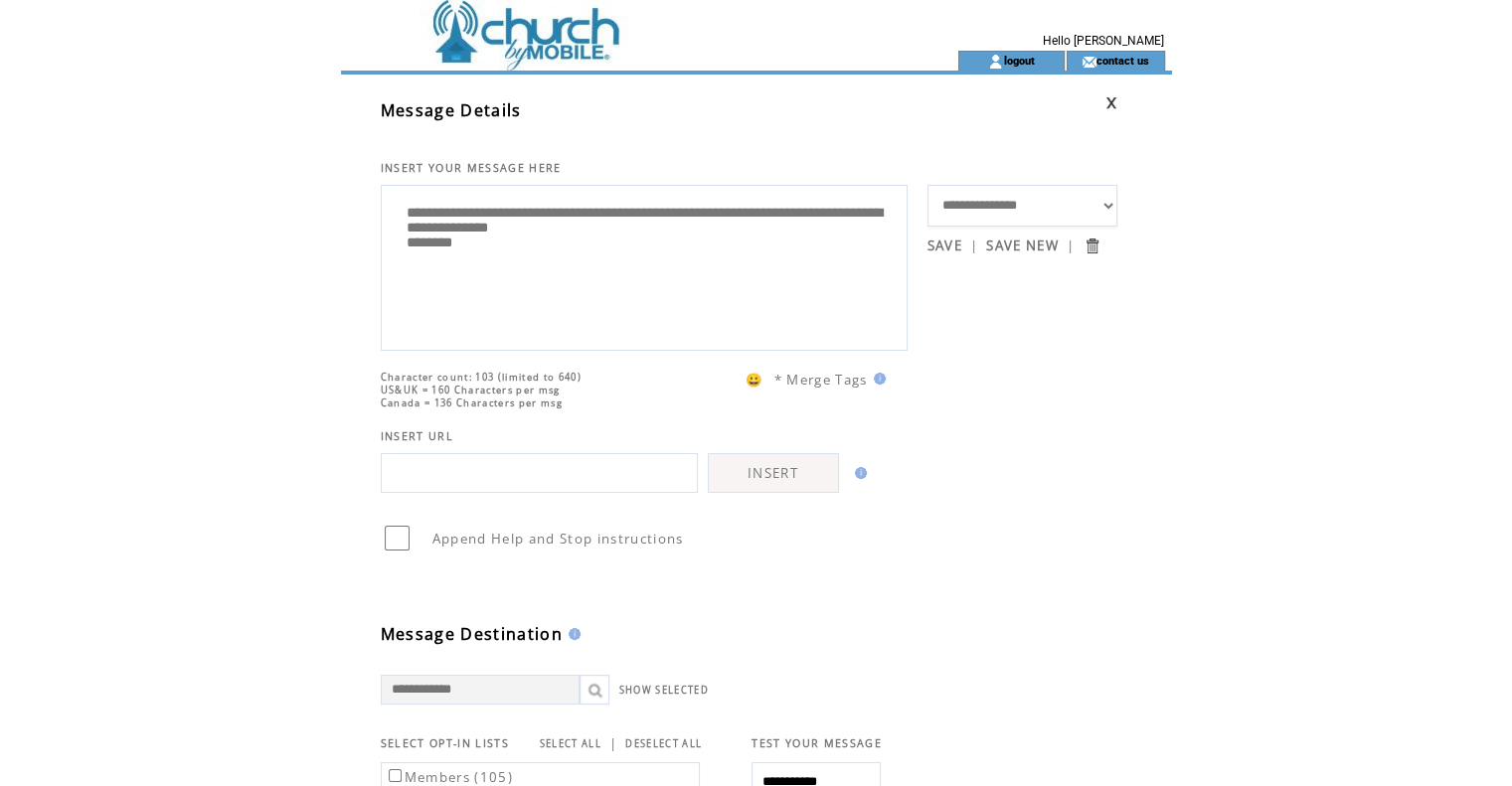 click on "**********" at bounding box center (644, 265) 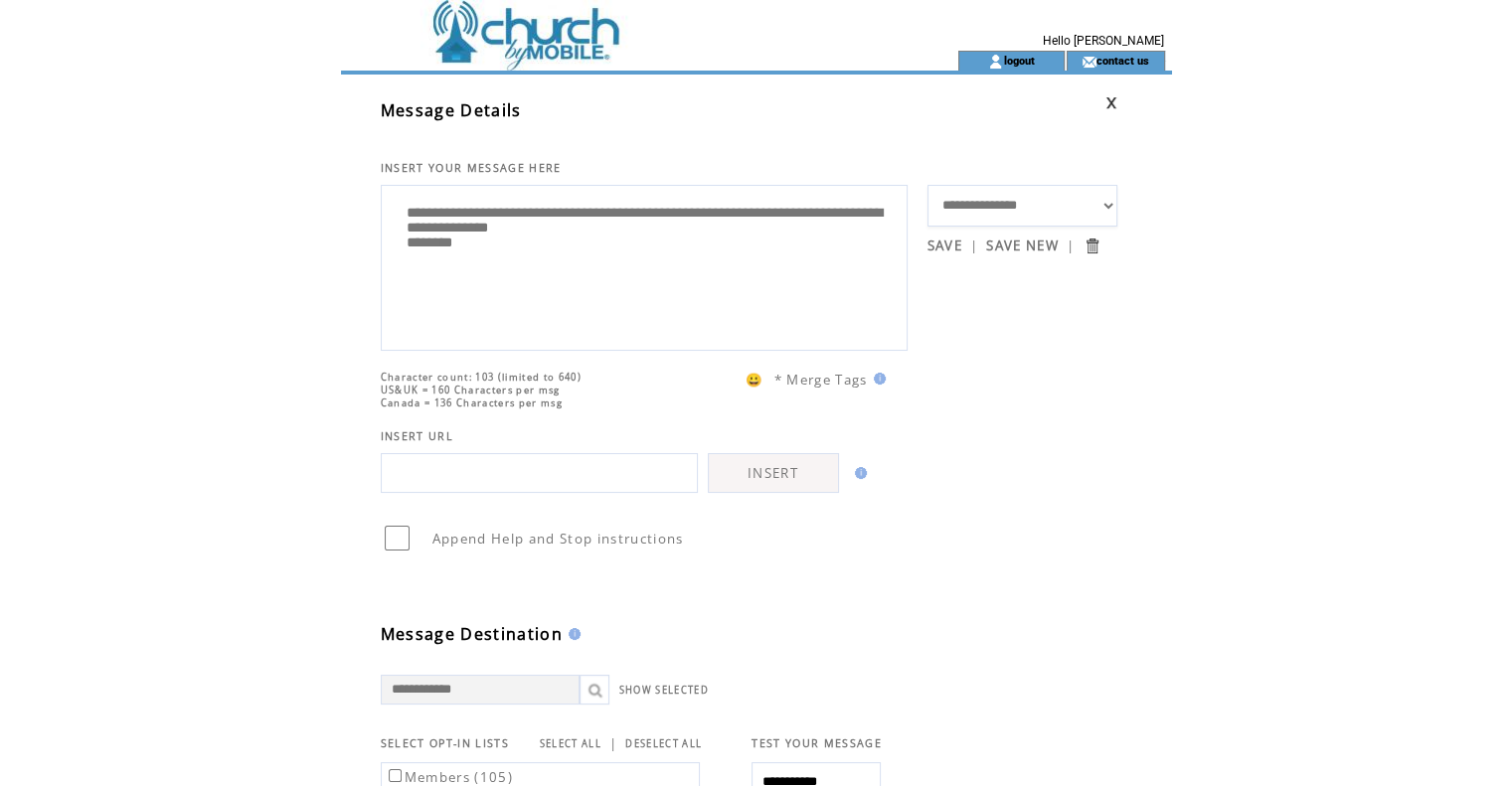 click on "😀" at bounding box center (755, 380) 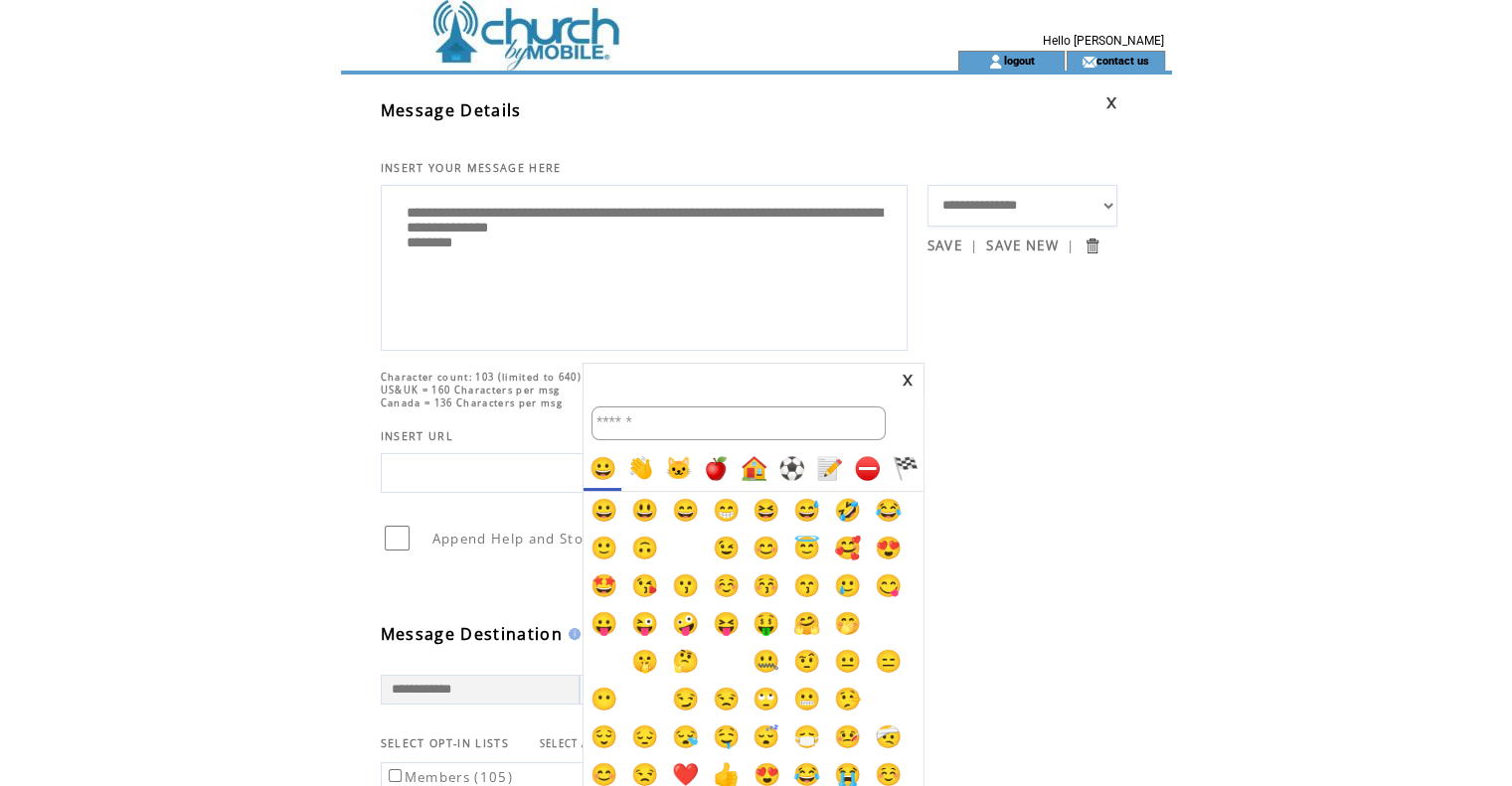 scroll, scrollTop: 75, scrollLeft: 0, axis: vertical 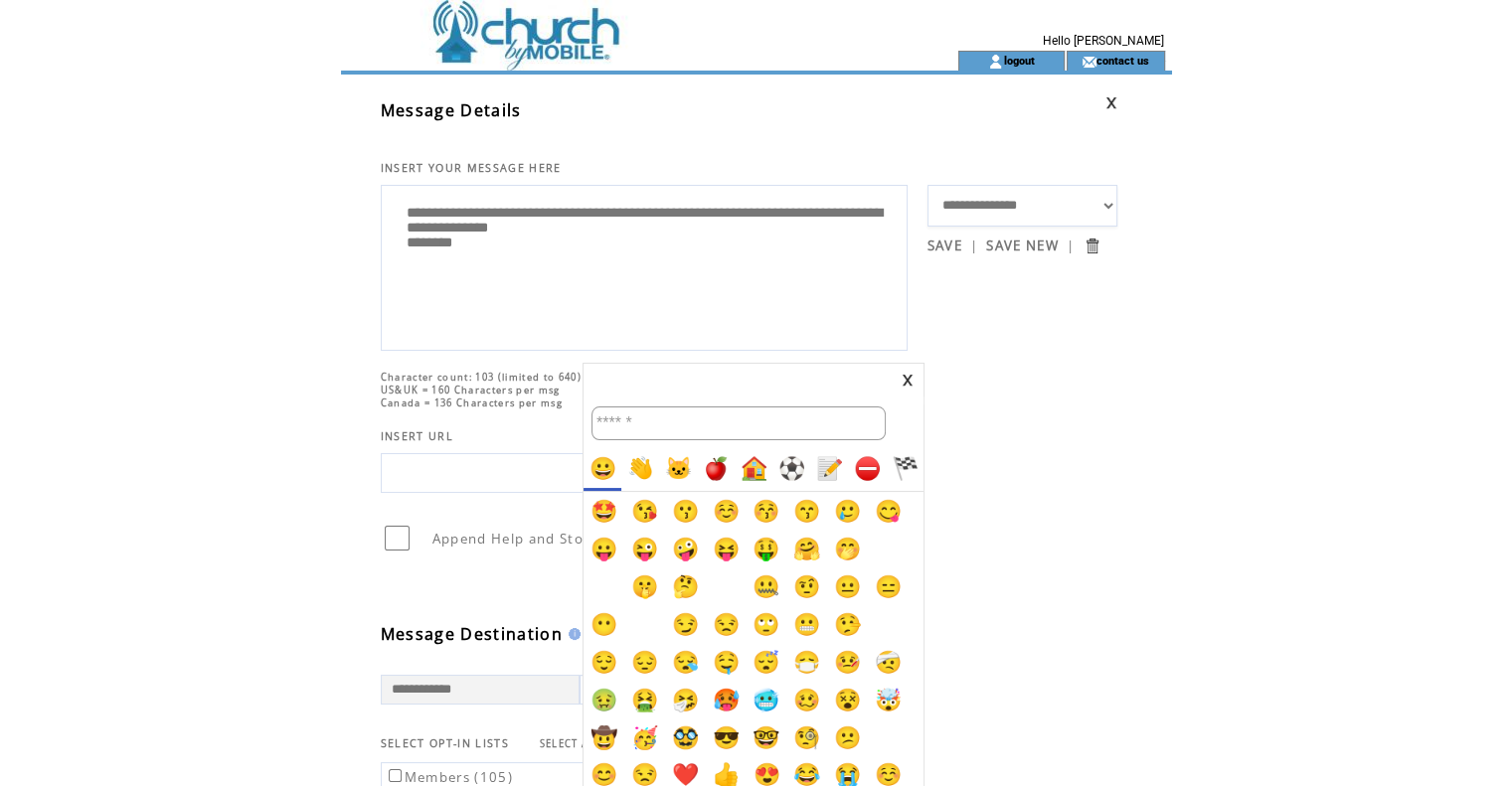 click on "❤️" at bounding box center [685, 775] 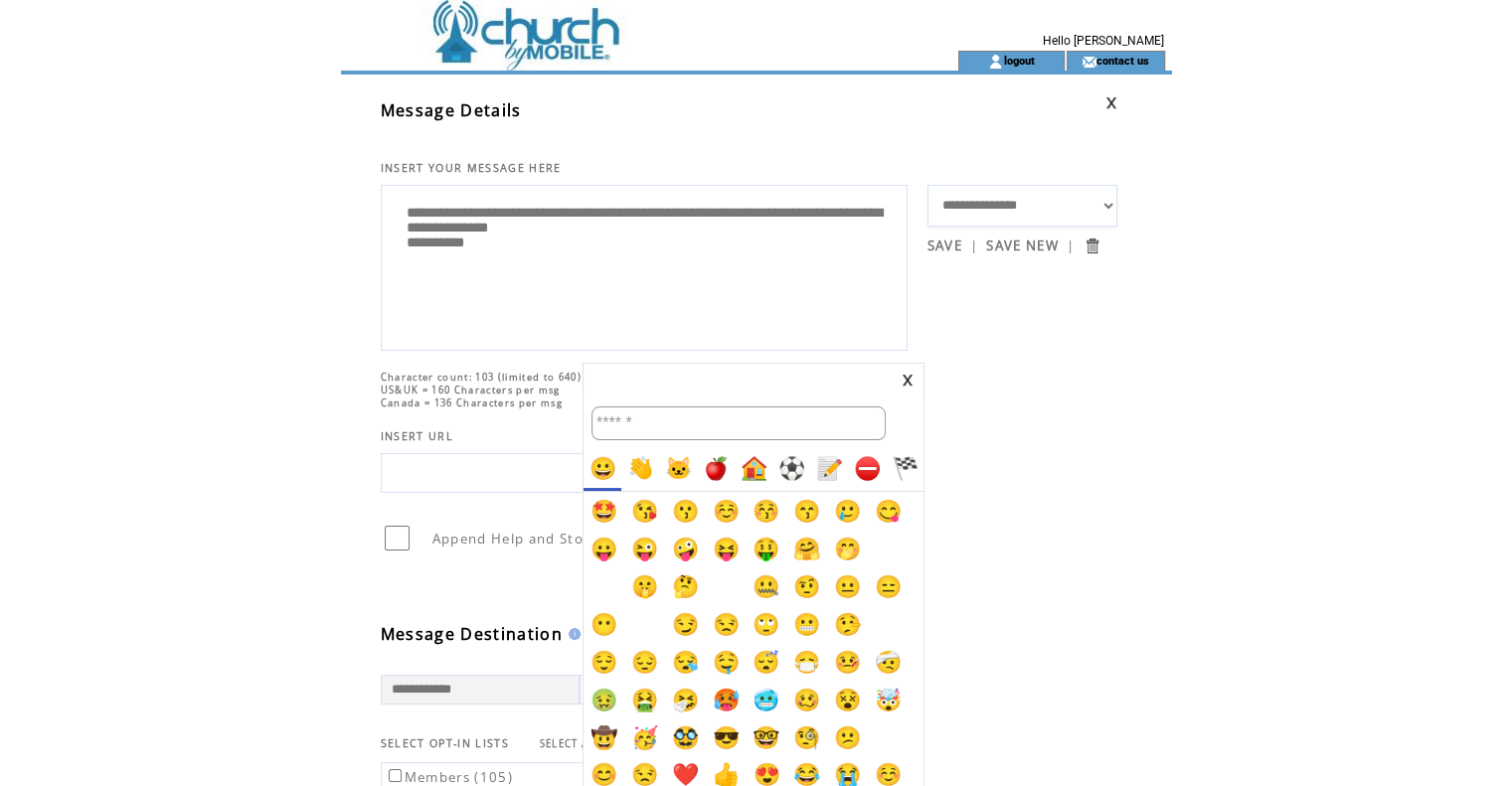 click at bounding box center (754, 380) 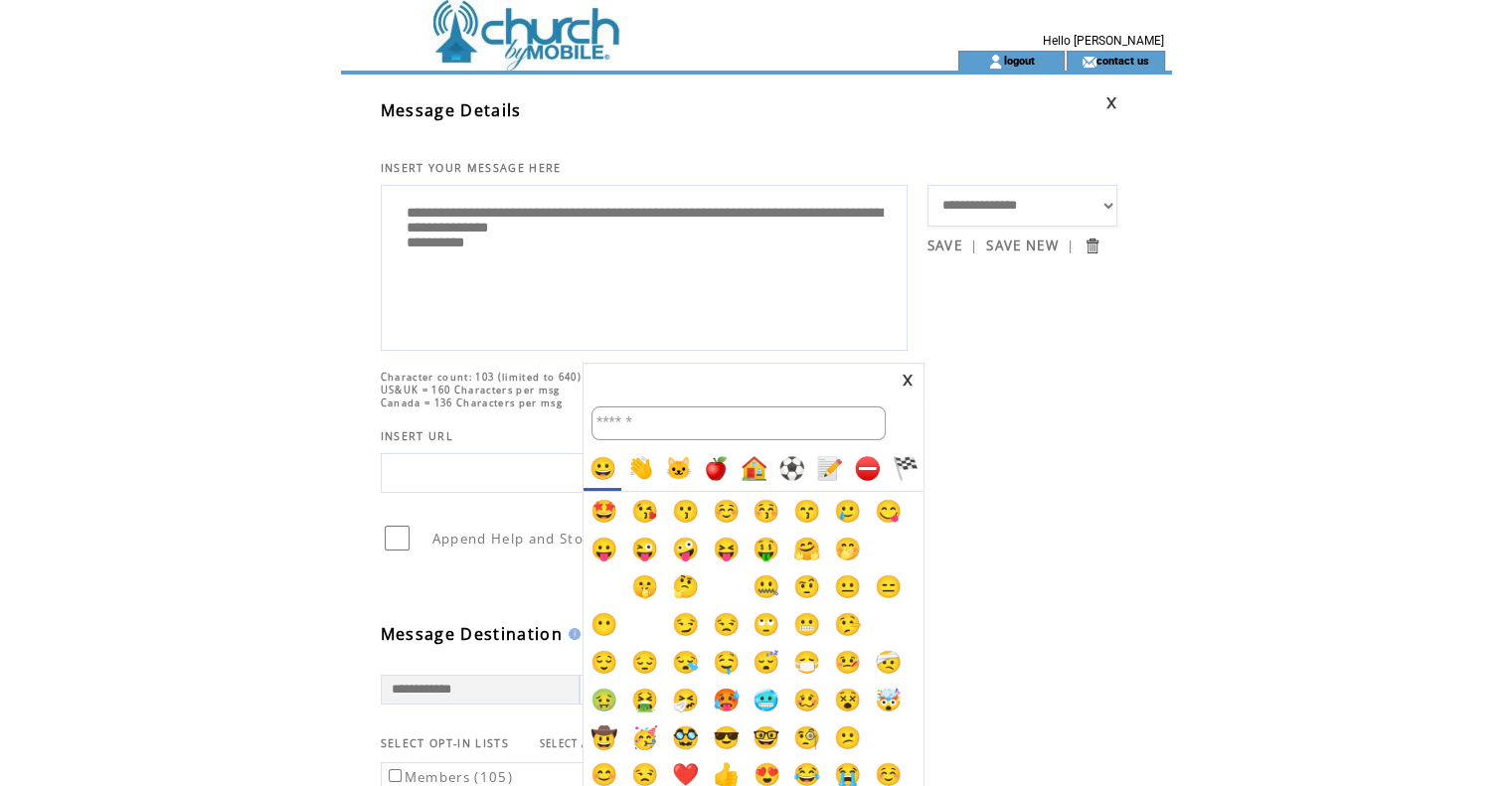 click at bounding box center (756, 393) 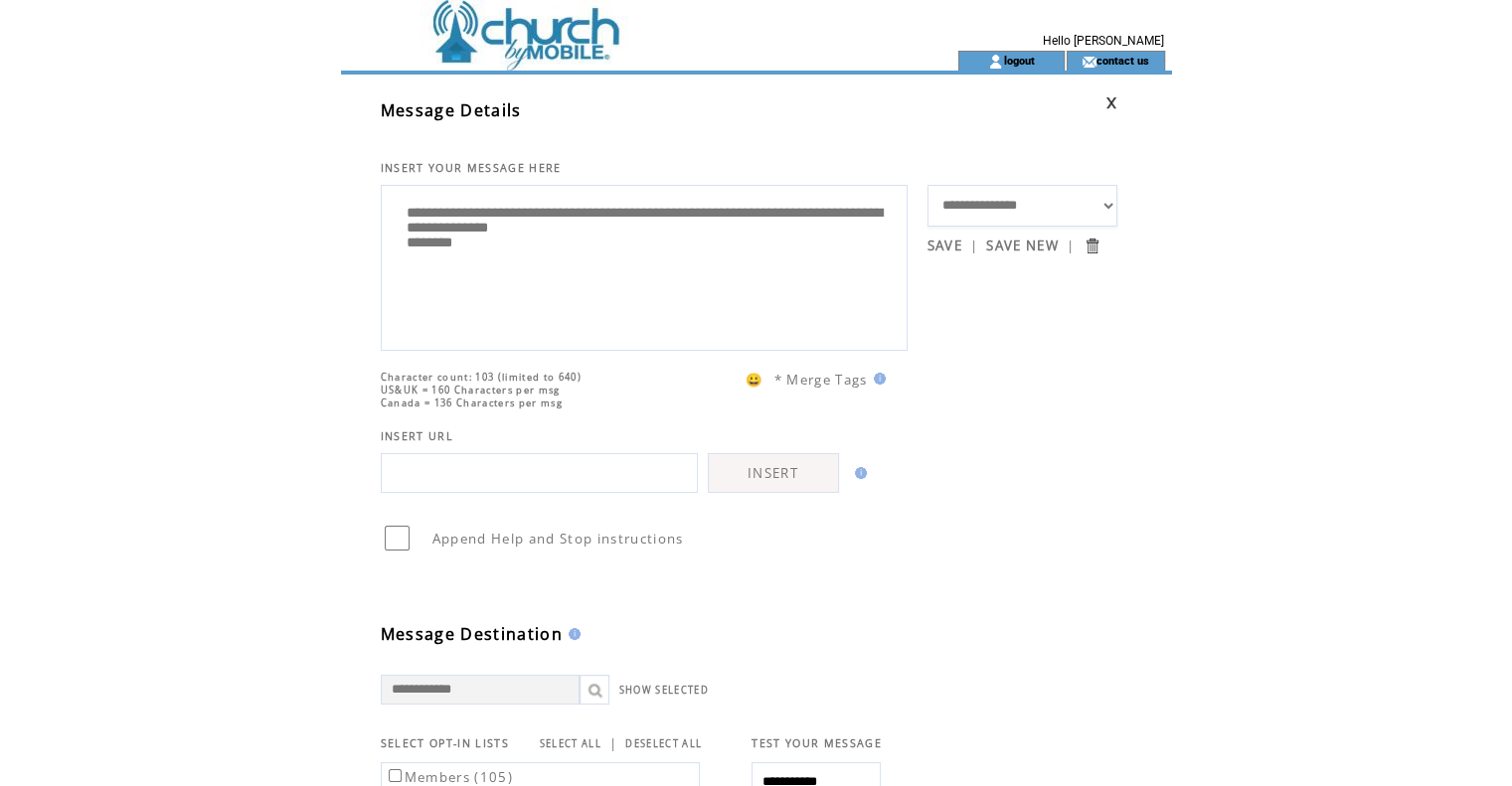 click on "**********" at bounding box center [644, 265] 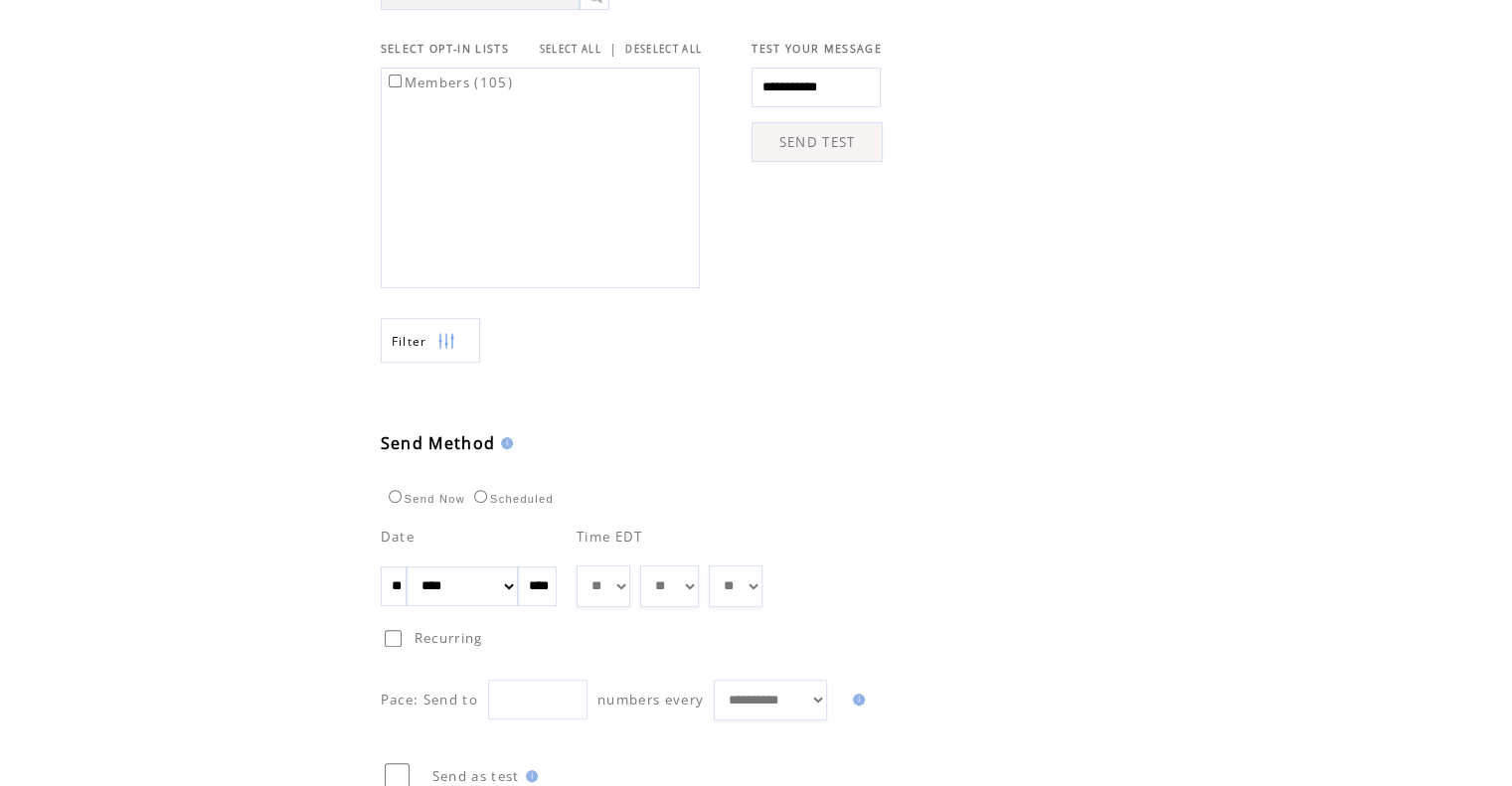 scroll, scrollTop: 696, scrollLeft: 0, axis: vertical 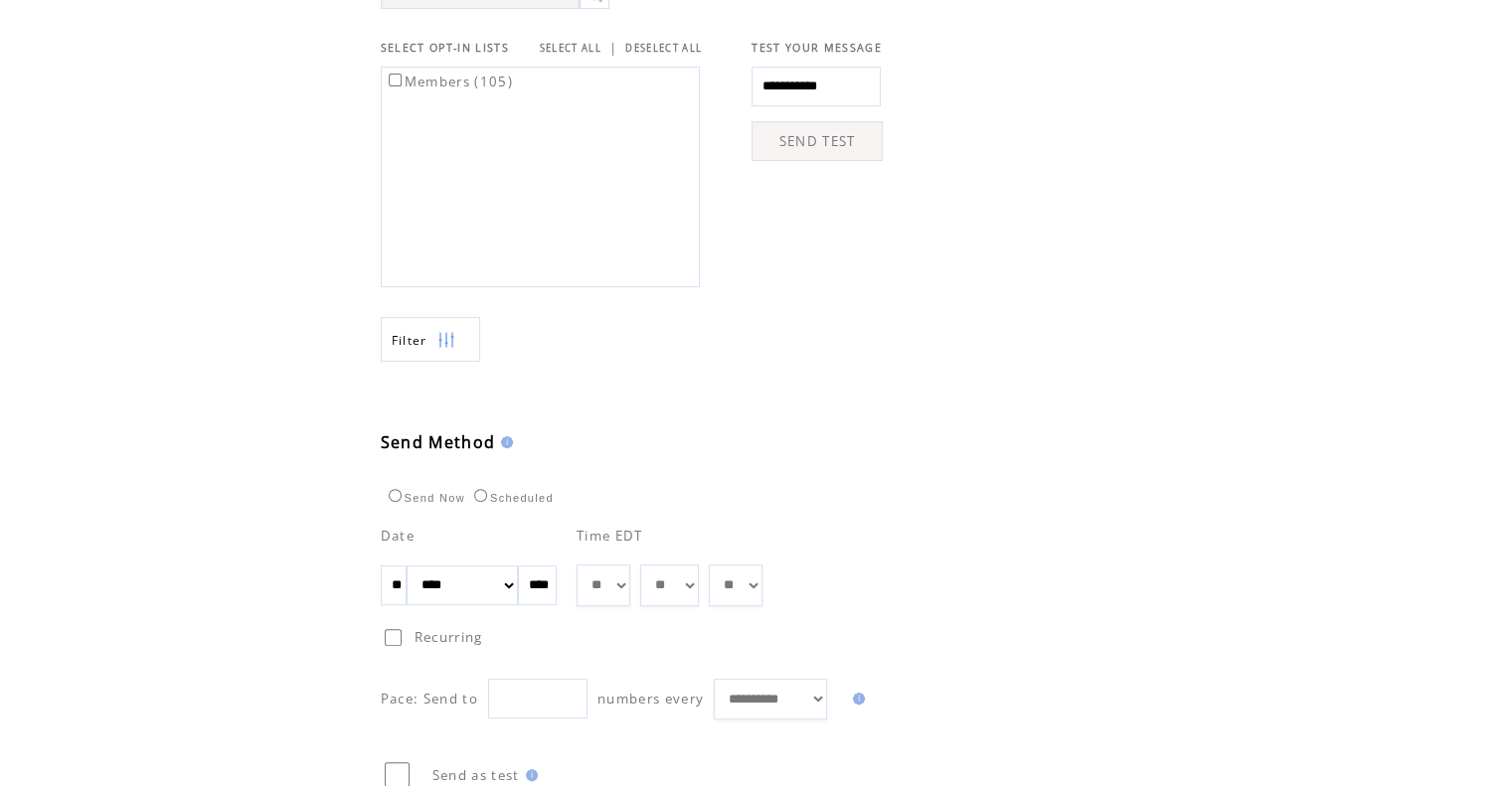 type on "**********" 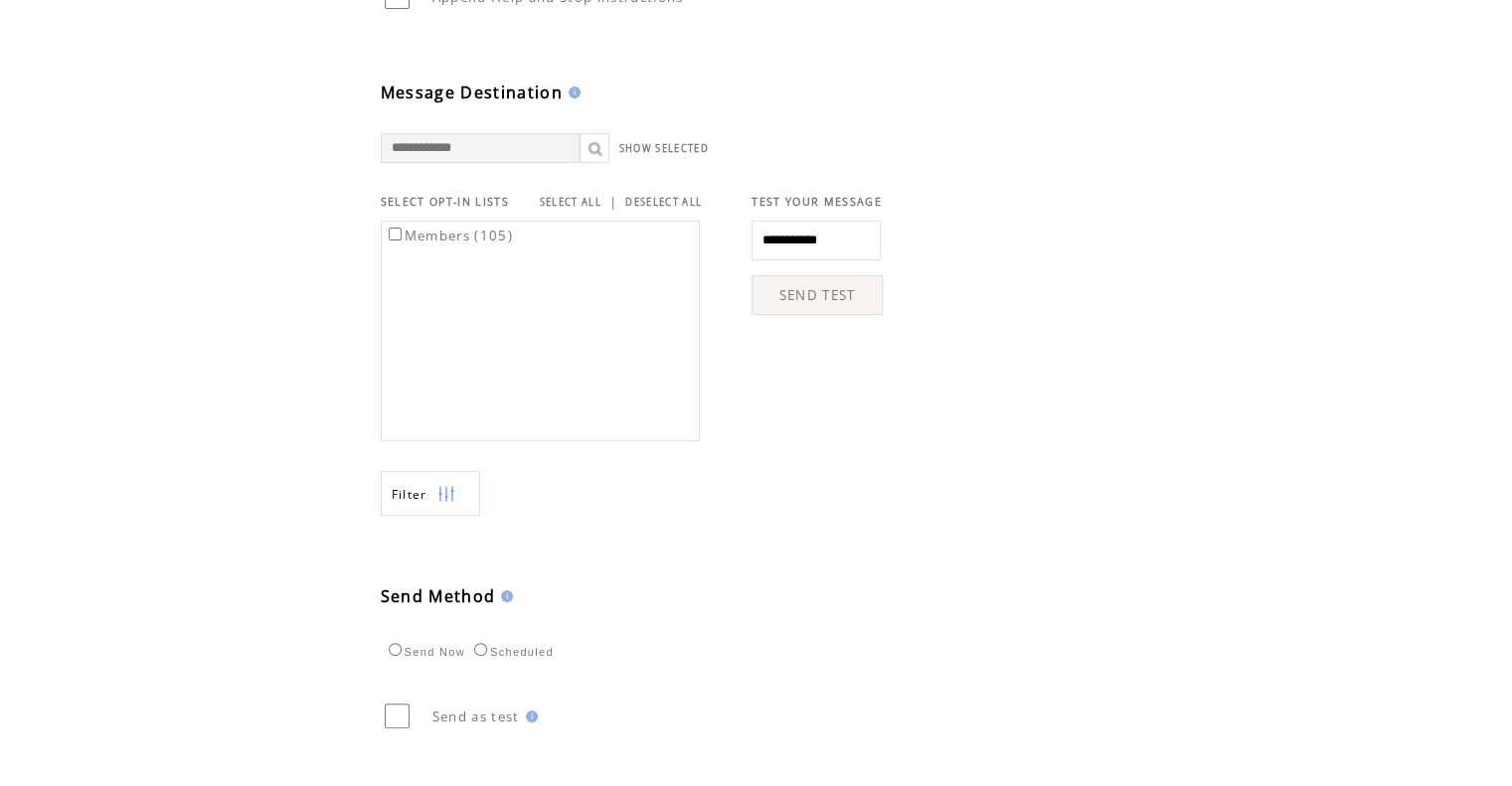 scroll, scrollTop: 641, scrollLeft: 0, axis: vertical 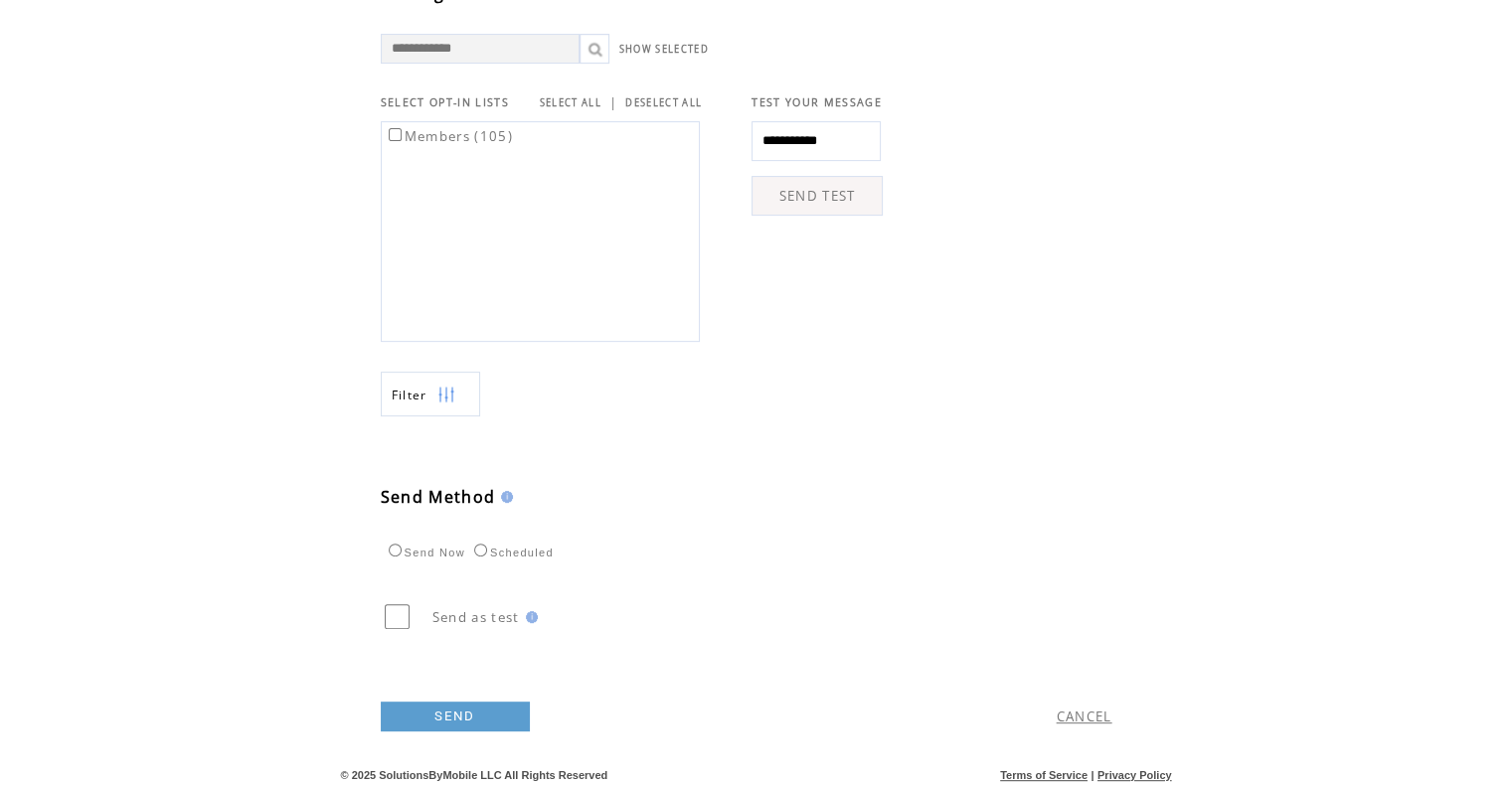 click on "SEND" at bounding box center (455, 716) 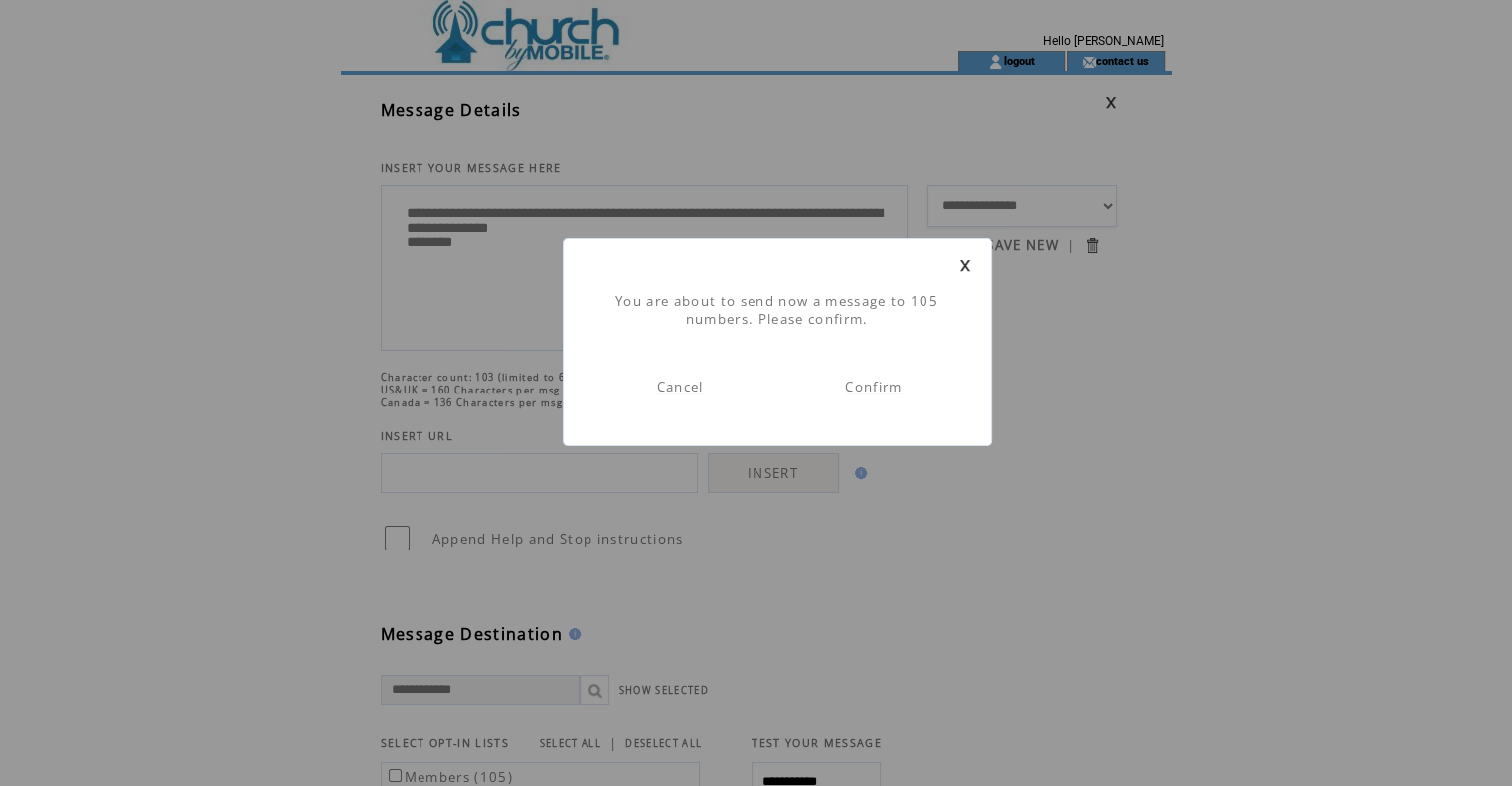 click on "Confirm" at bounding box center (873, 387) 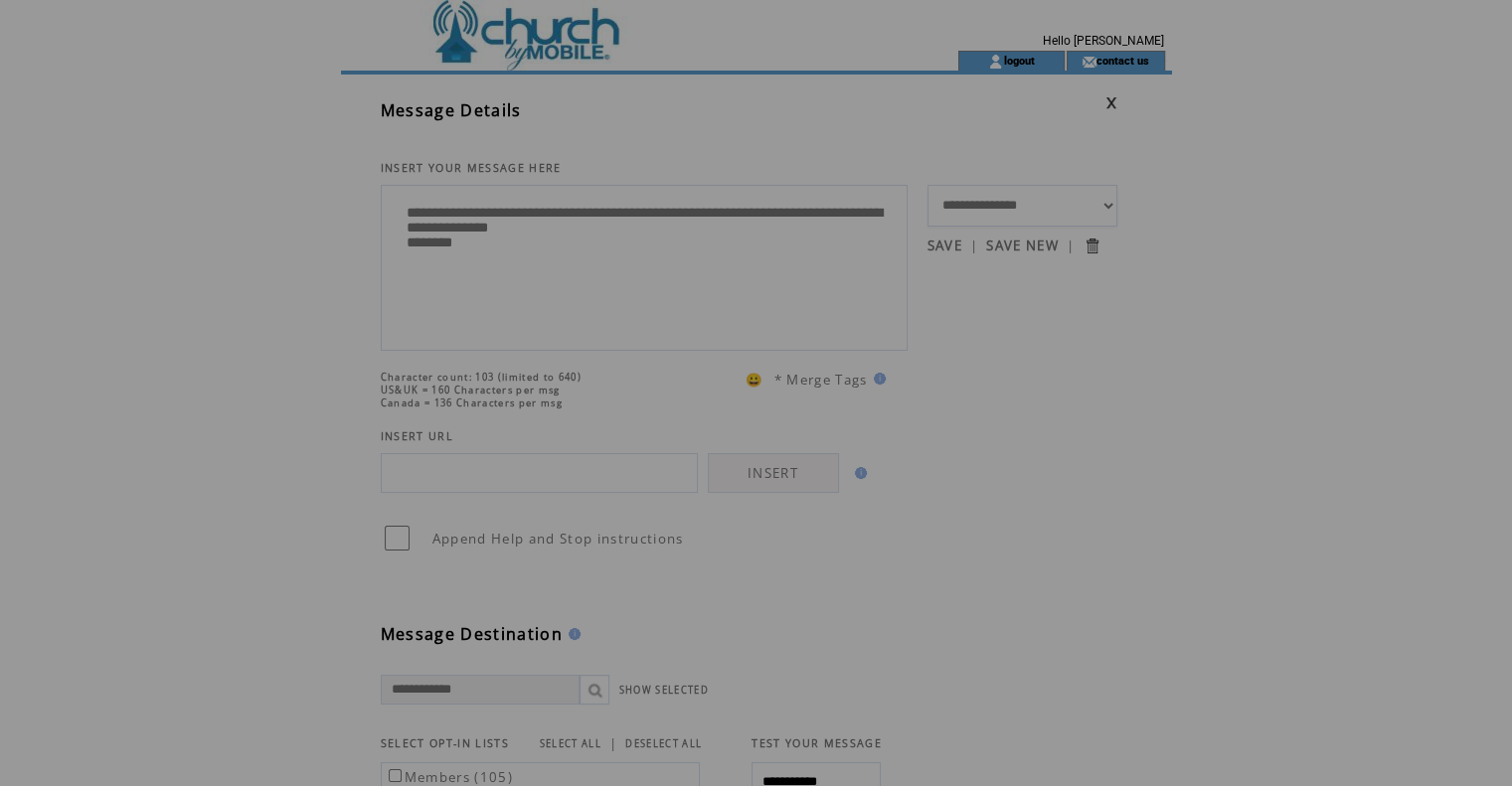 scroll, scrollTop: 0, scrollLeft: 0, axis: both 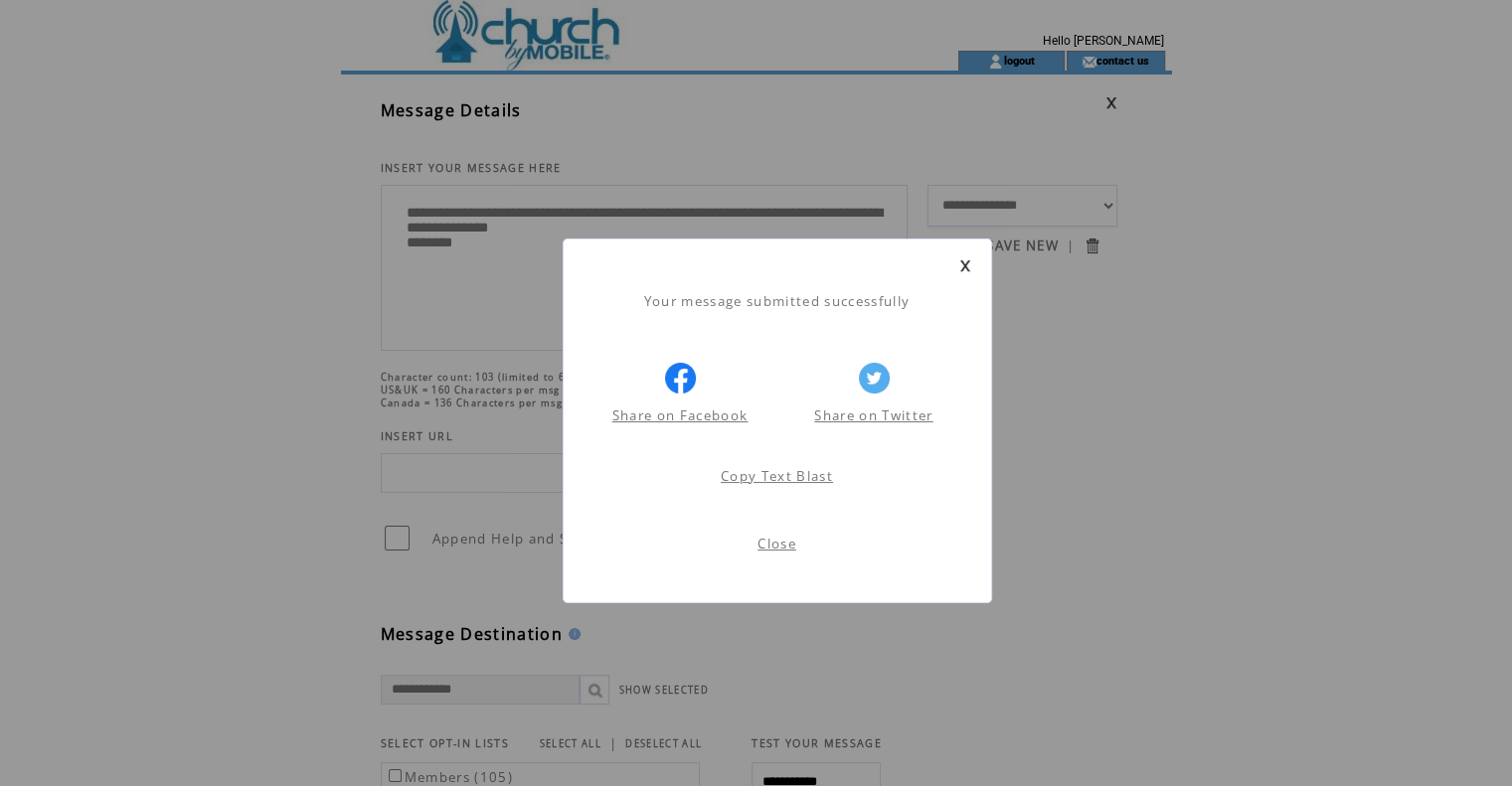 click at bounding box center (965, 265) 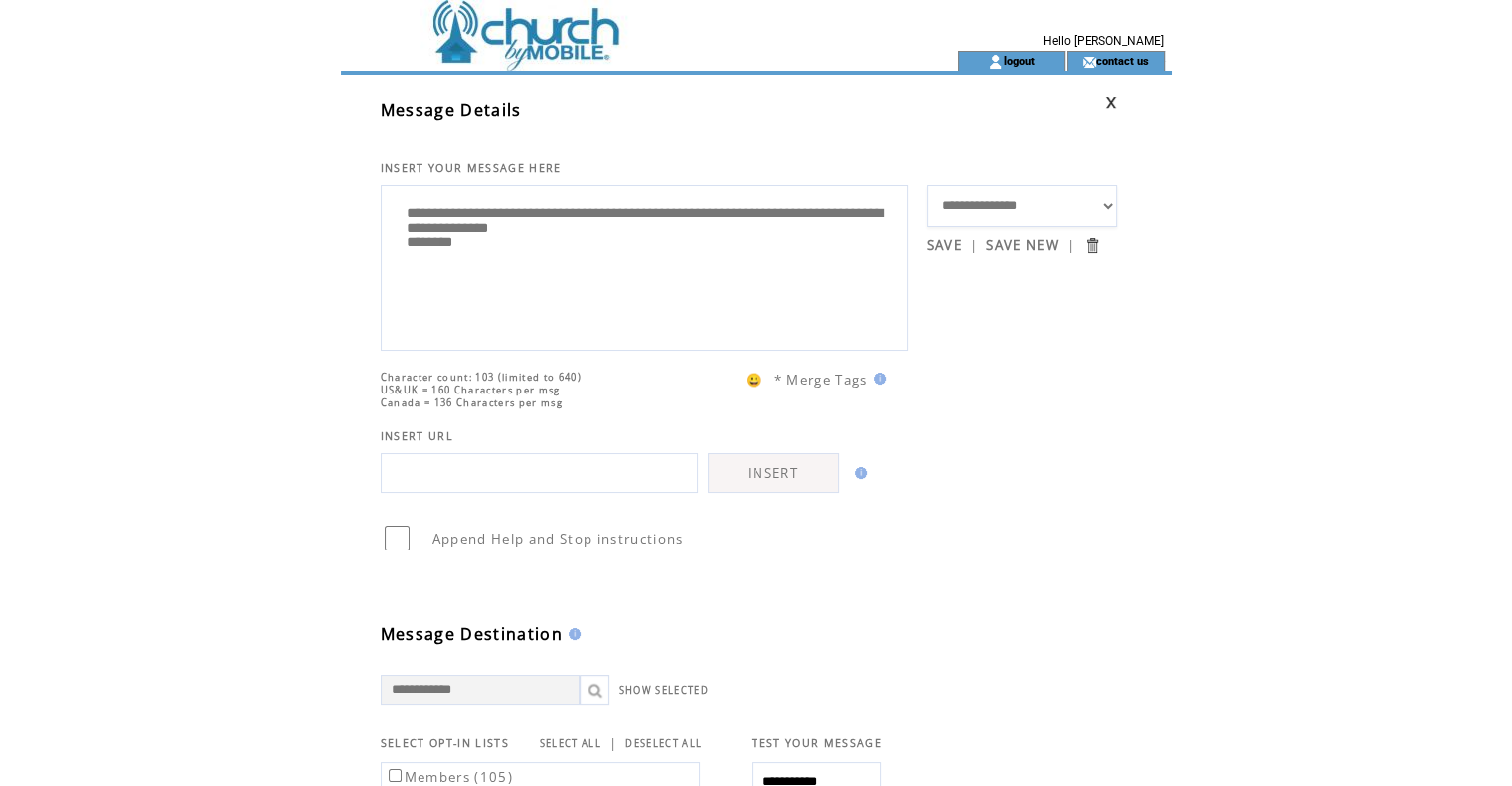 click at bounding box center (1111, 102) 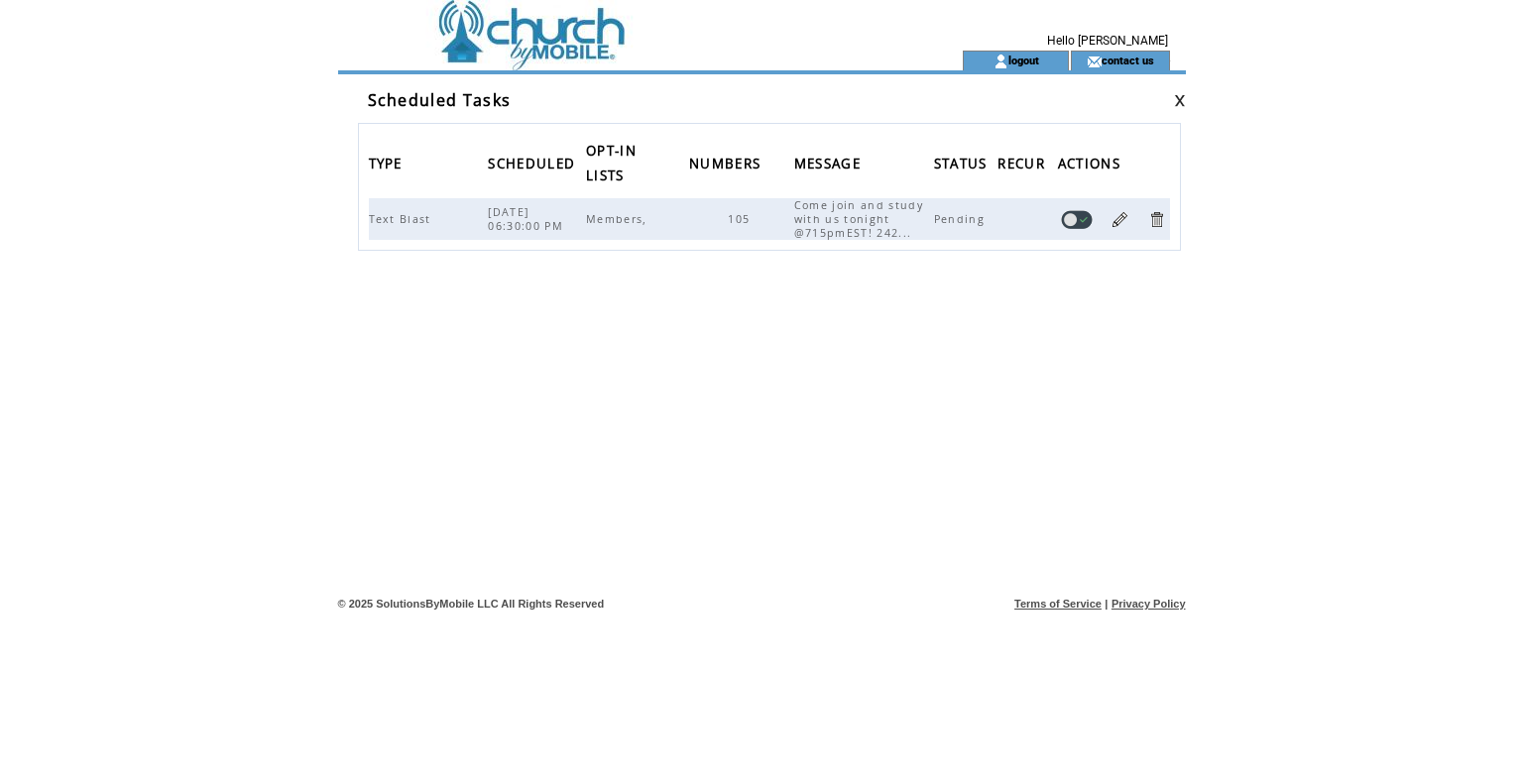scroll, scrollTop: 0, scrollLeft: 0, axis: both 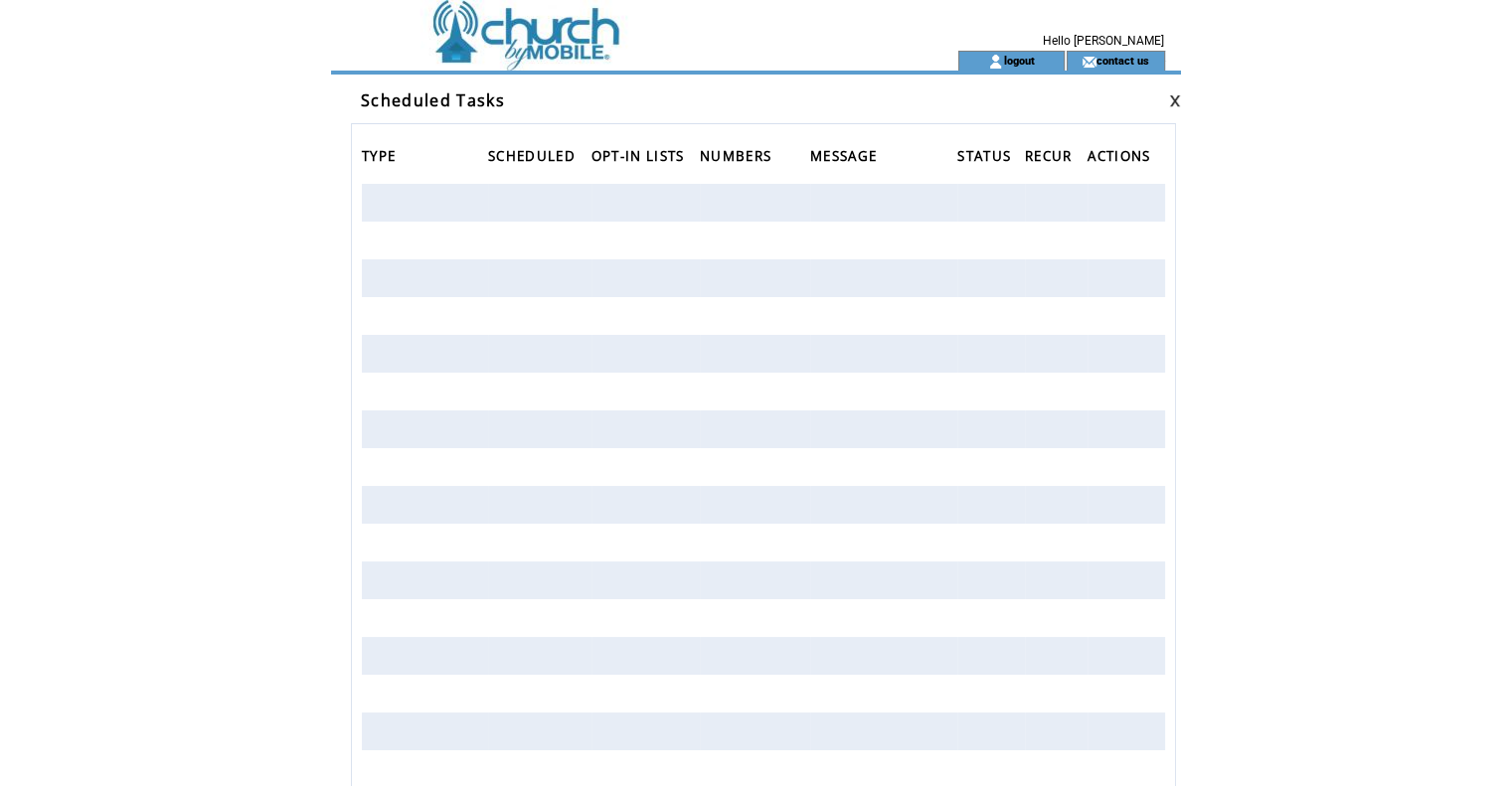 click at bounding box center (1175, 100) 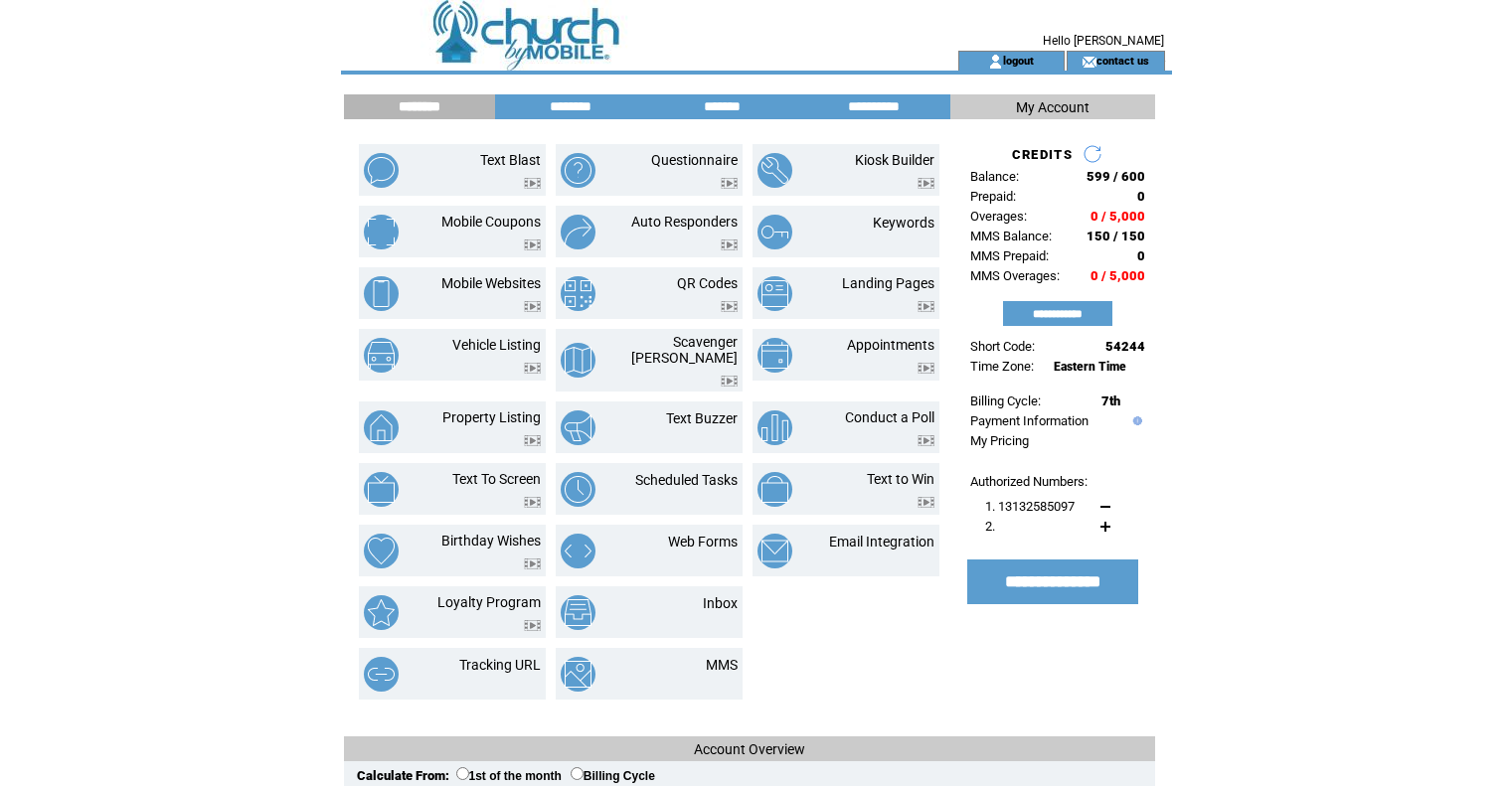 scroll, scrollTop: 0, scrollLeft: 0, axis: both 